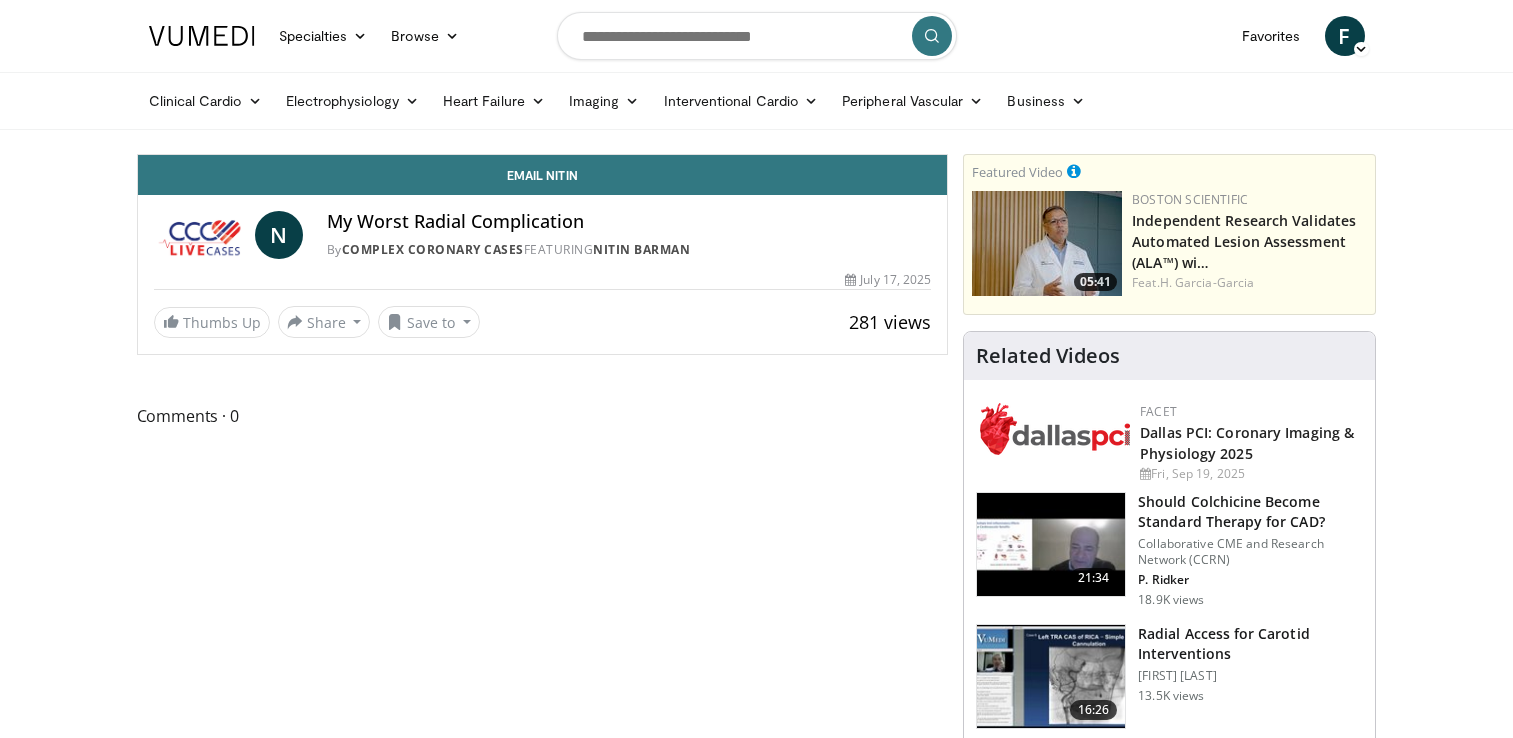 scroll, scrollTop: 0, scrollLeft: 0, axis: both 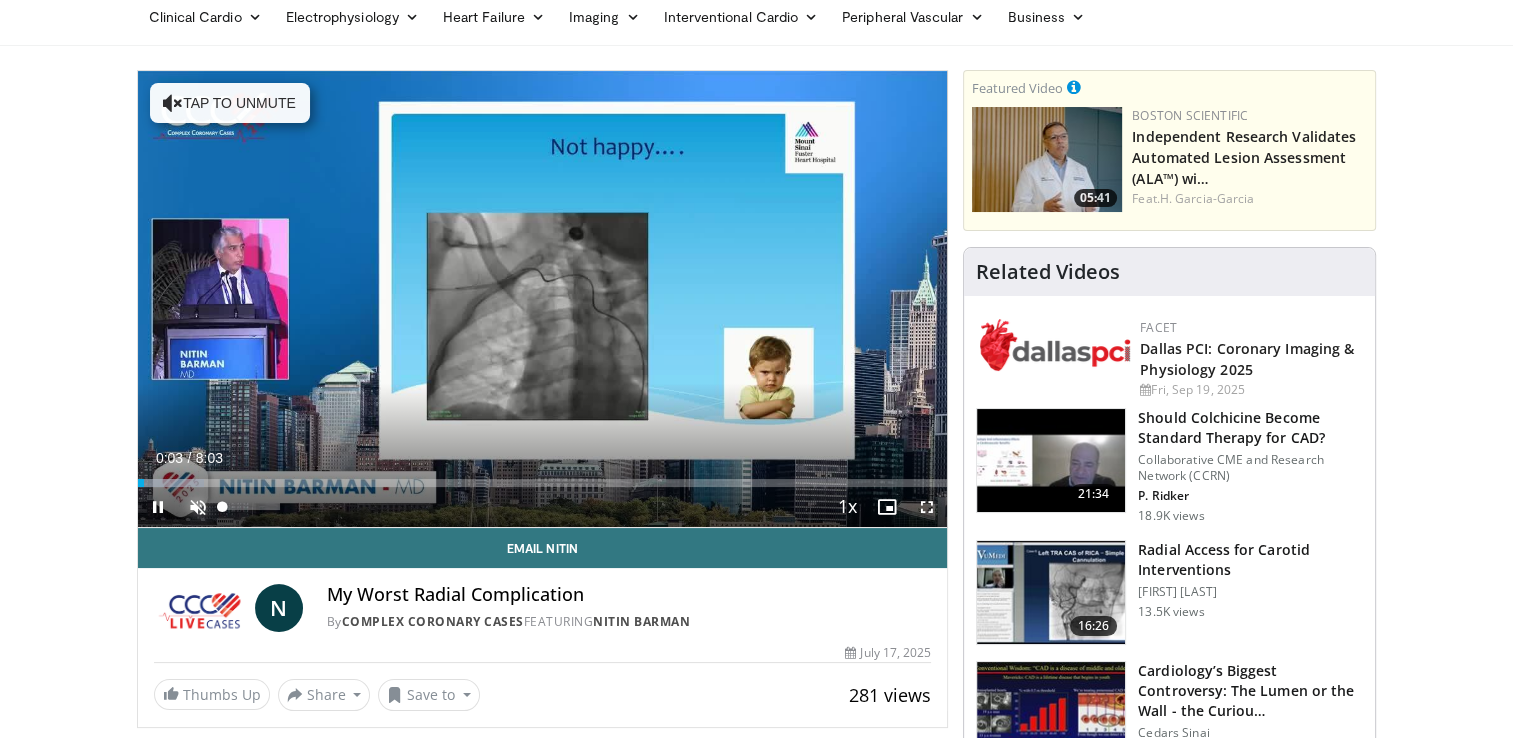 click at bounding box center (198, 507) 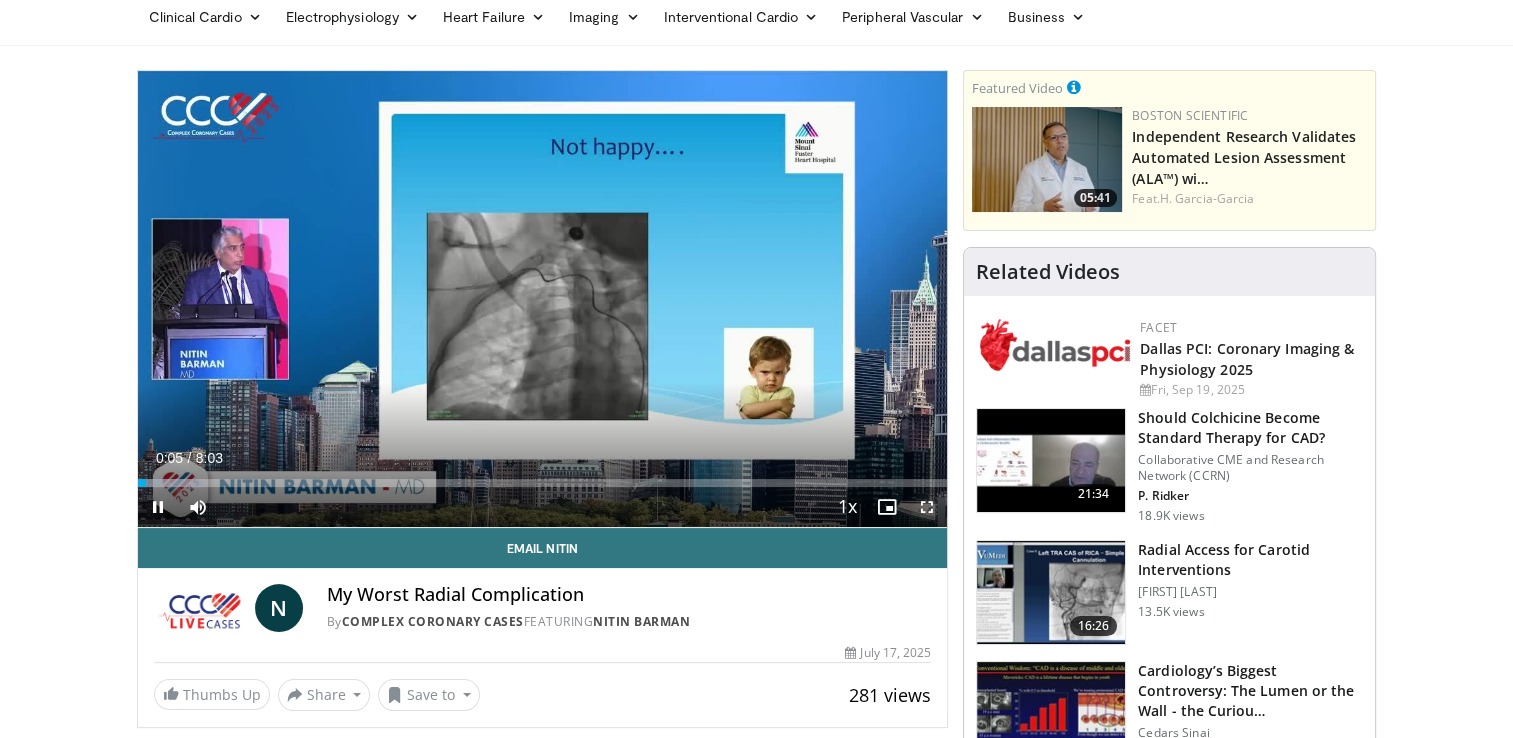 click at bounding box center (927, 507) 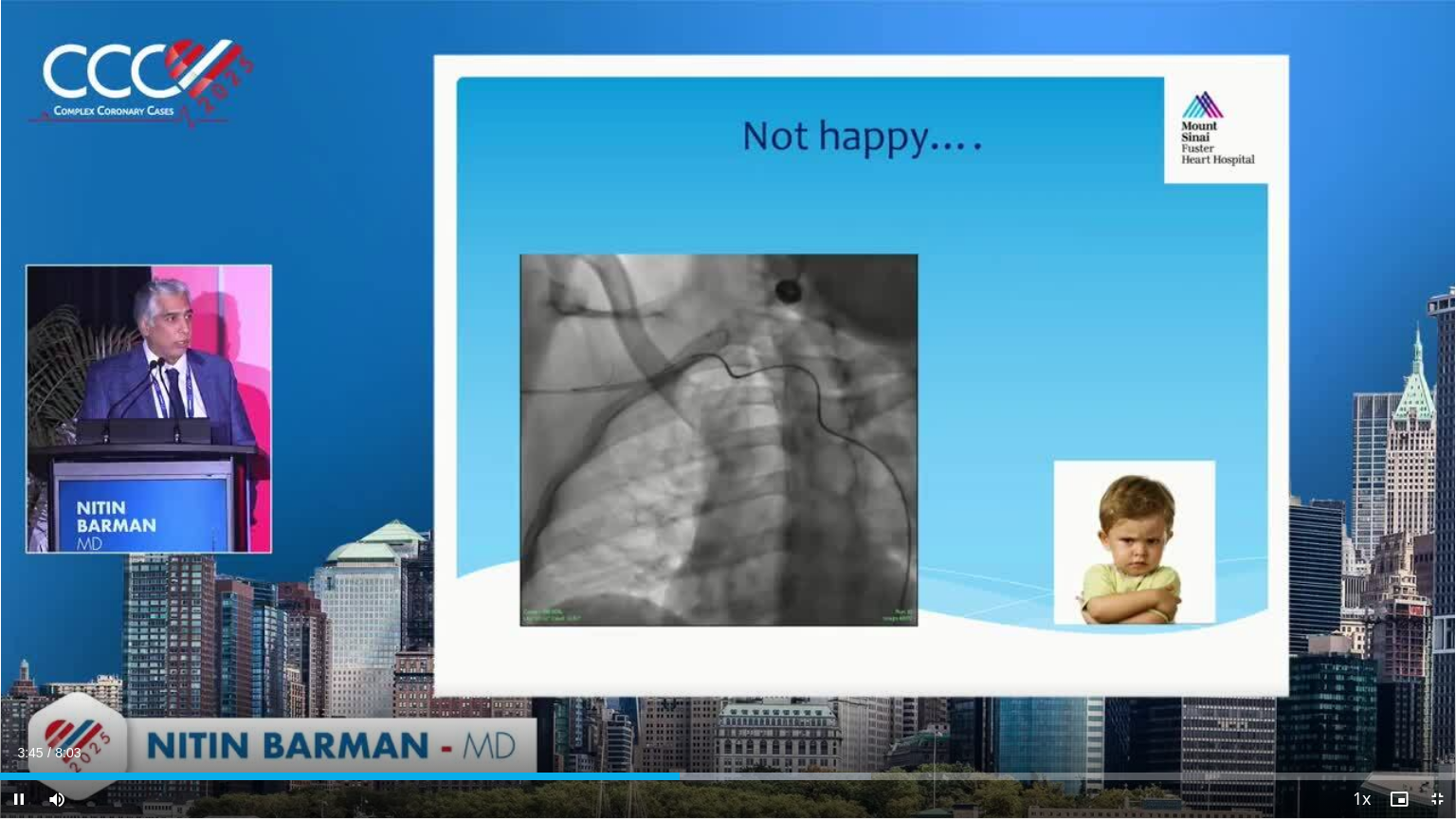 click on "Current Time  [TIME] / Duration  [DURATION] Pause Skip Backward Skip Forward Mute [PERCENT]% Loaded :  [PERCENT]% [TIME] [TIME] Stream Type  LIVE Seek to live, currently behind live LIVE   1x Playback Rate 0.5x 0.75x 1x , selected 1.25x 1.5x 1.75x 2x Chapters Chapters Descriptions descriptions off , selected Captions captions settings , opens captions settings dialog captions off , selected Audio Track en (Main) , selected Exit Fullscreen Enable picture-in-picture mode" at bounding box center [728, 799] 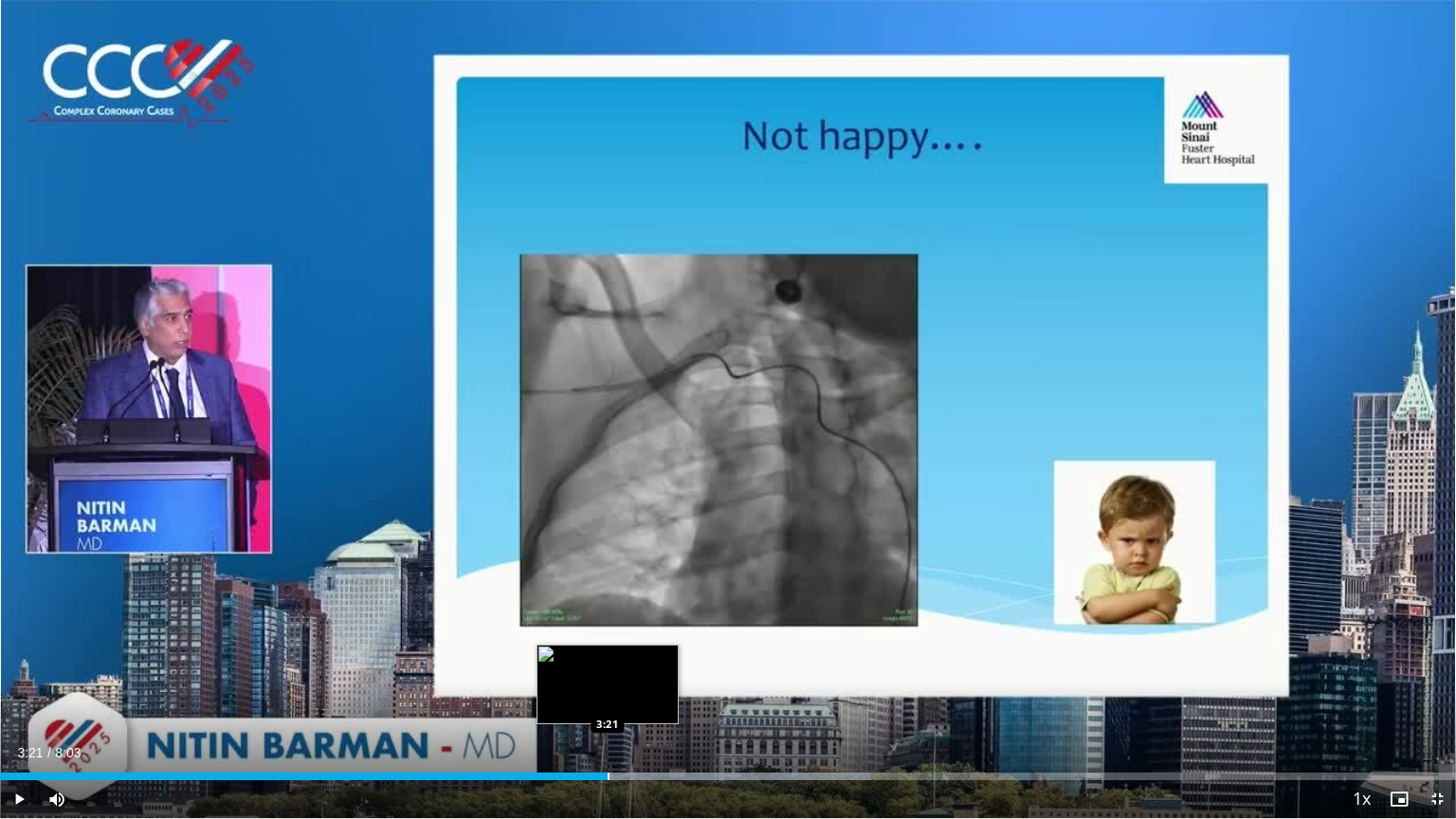 click at bounding box center [609, 776] 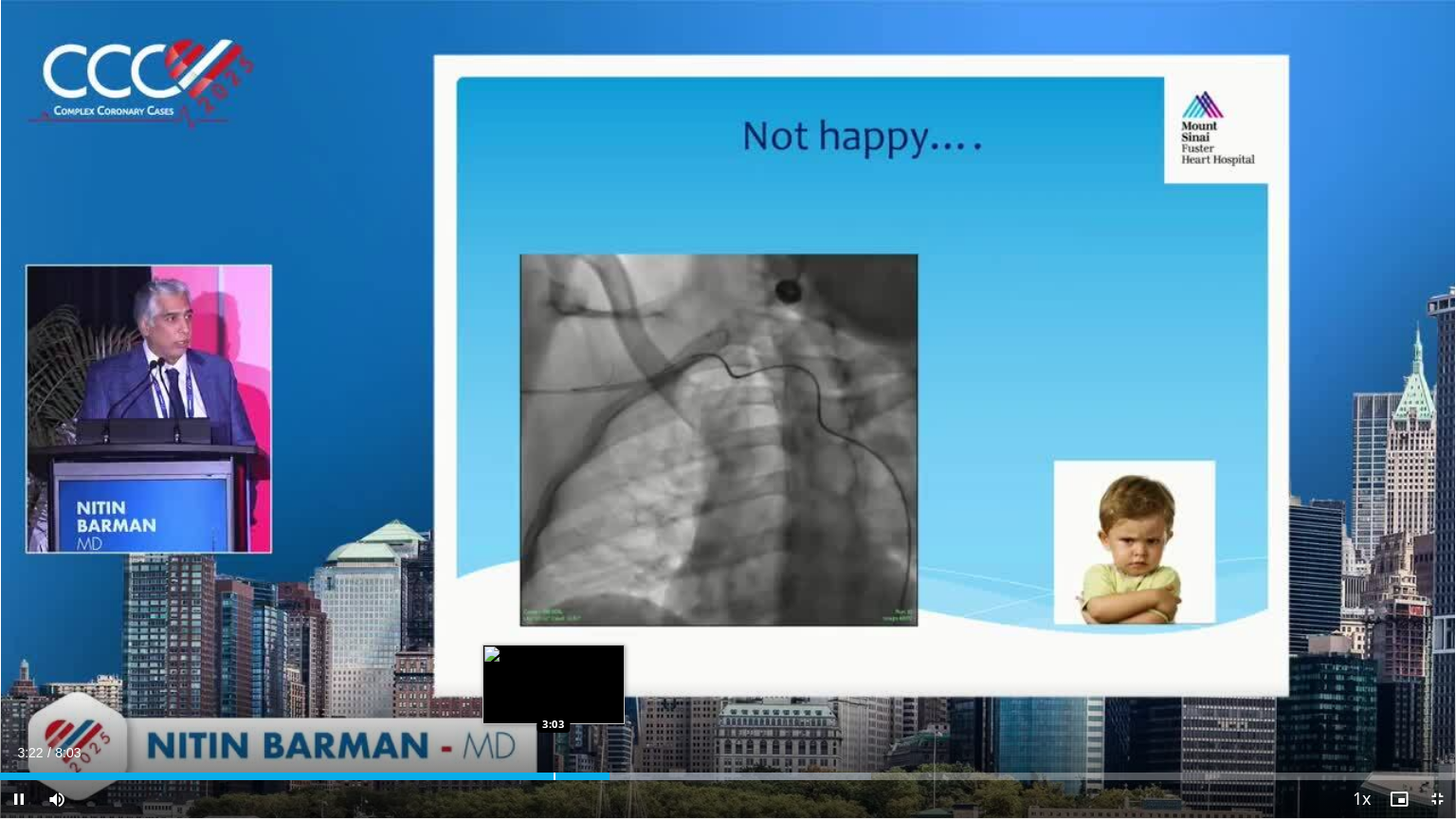 click on "Loaded :  [PERCENT]% [TIME] [TIME]" at bounding box center [728, 776] 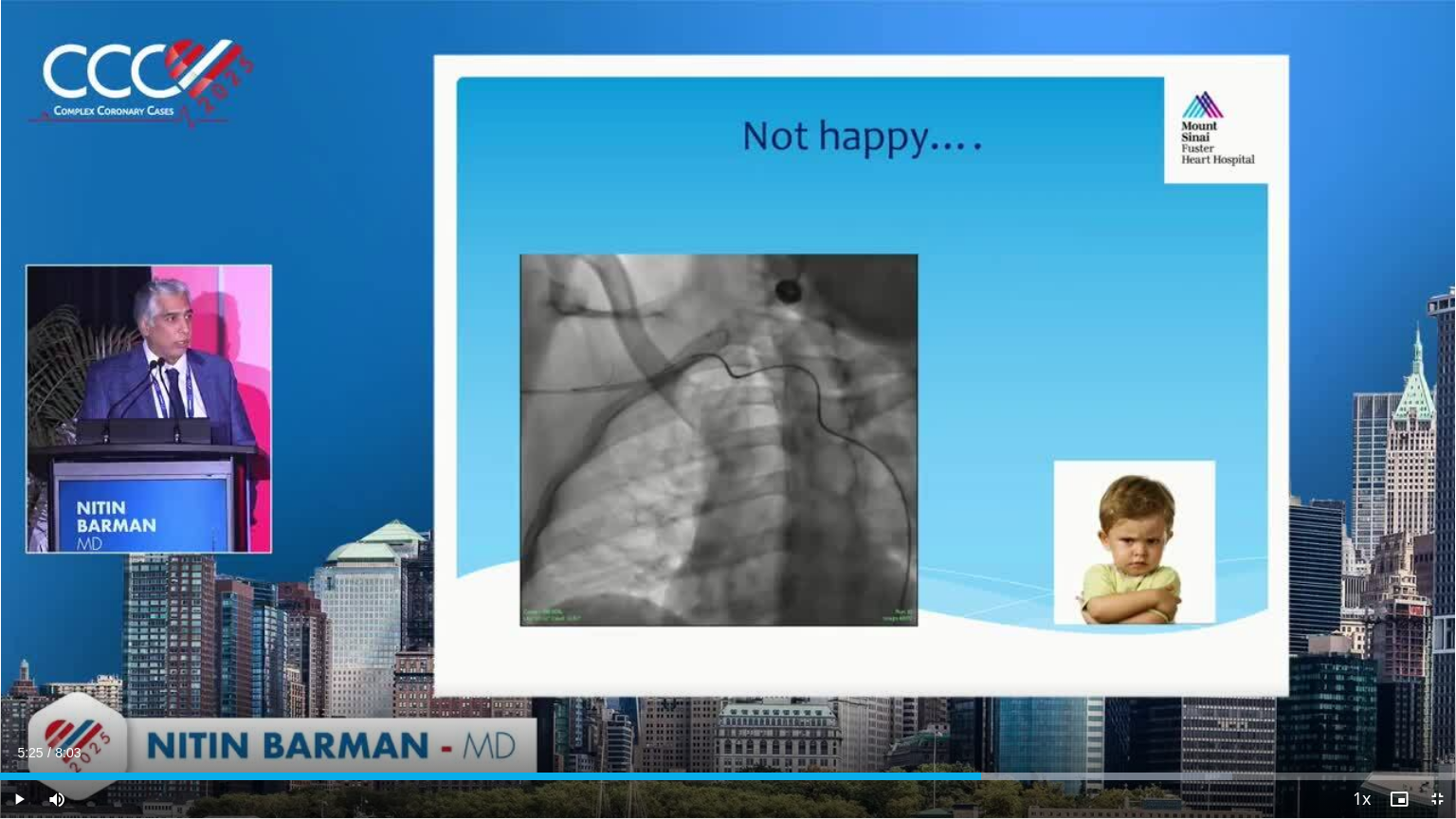 click on "Loaded :  [PERCENT]% [TIME] [TIME]" at bounding box center (728, 771) 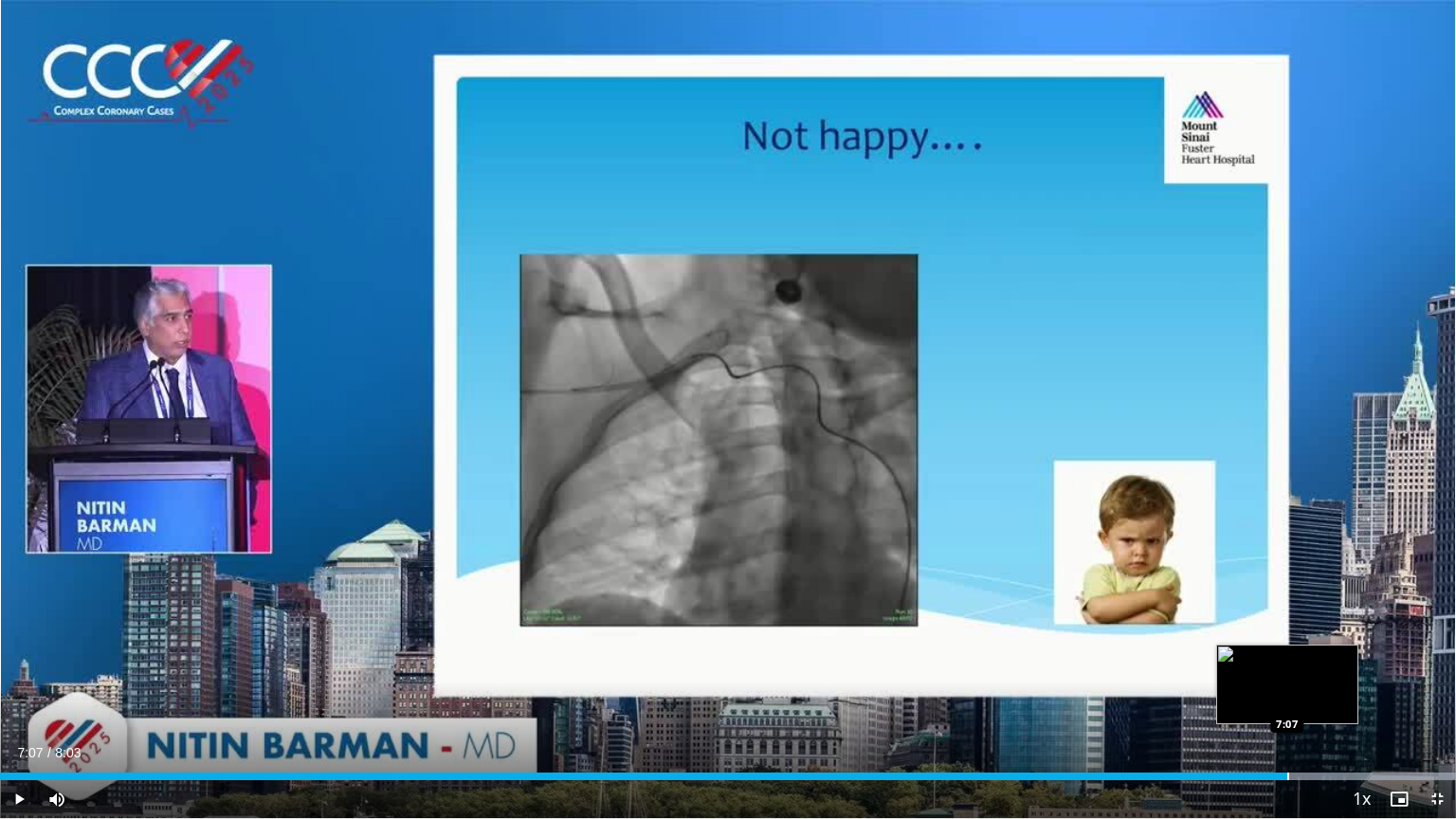 click at bounding box center [1288, 776] 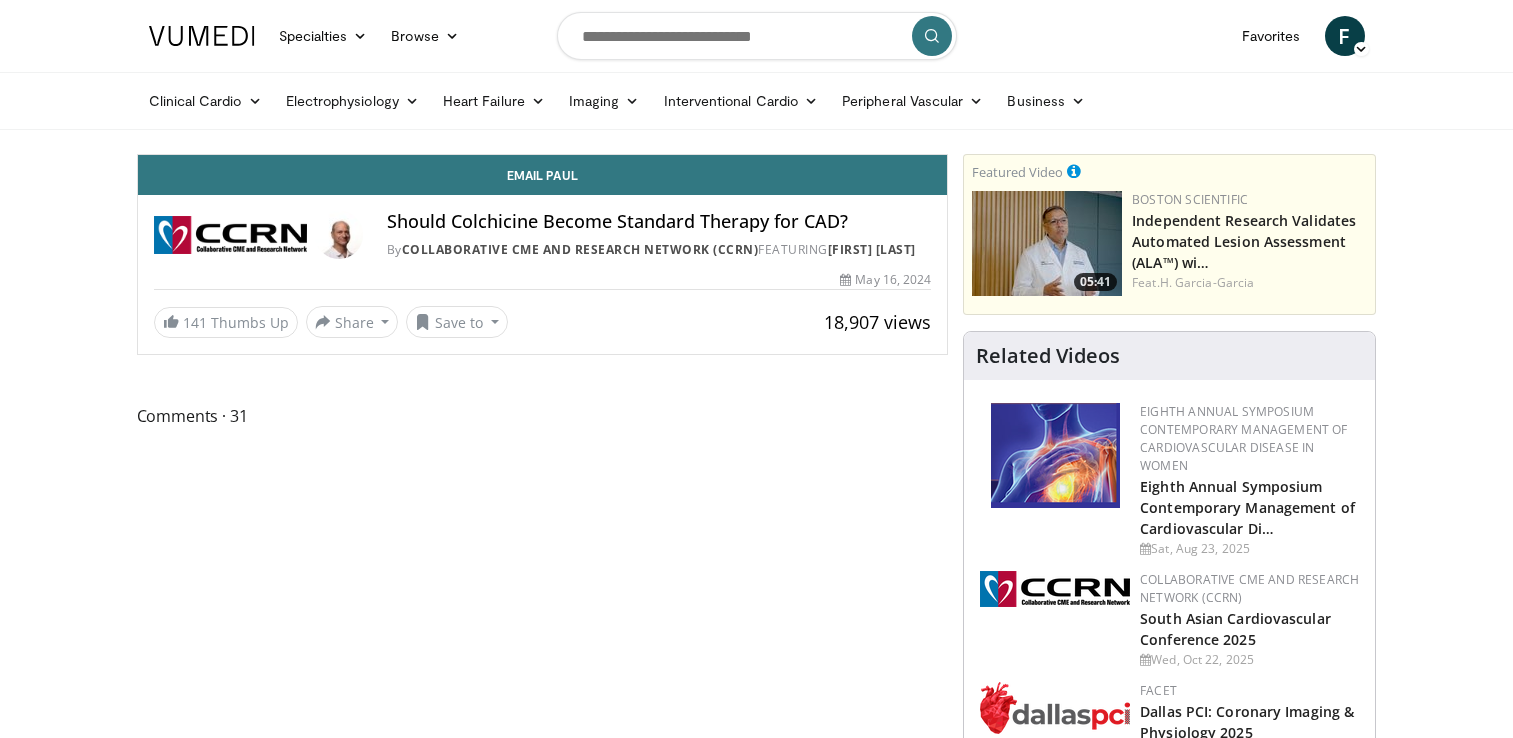 scroll, scrollTop: 0, scrollLeft: 0, axis: both 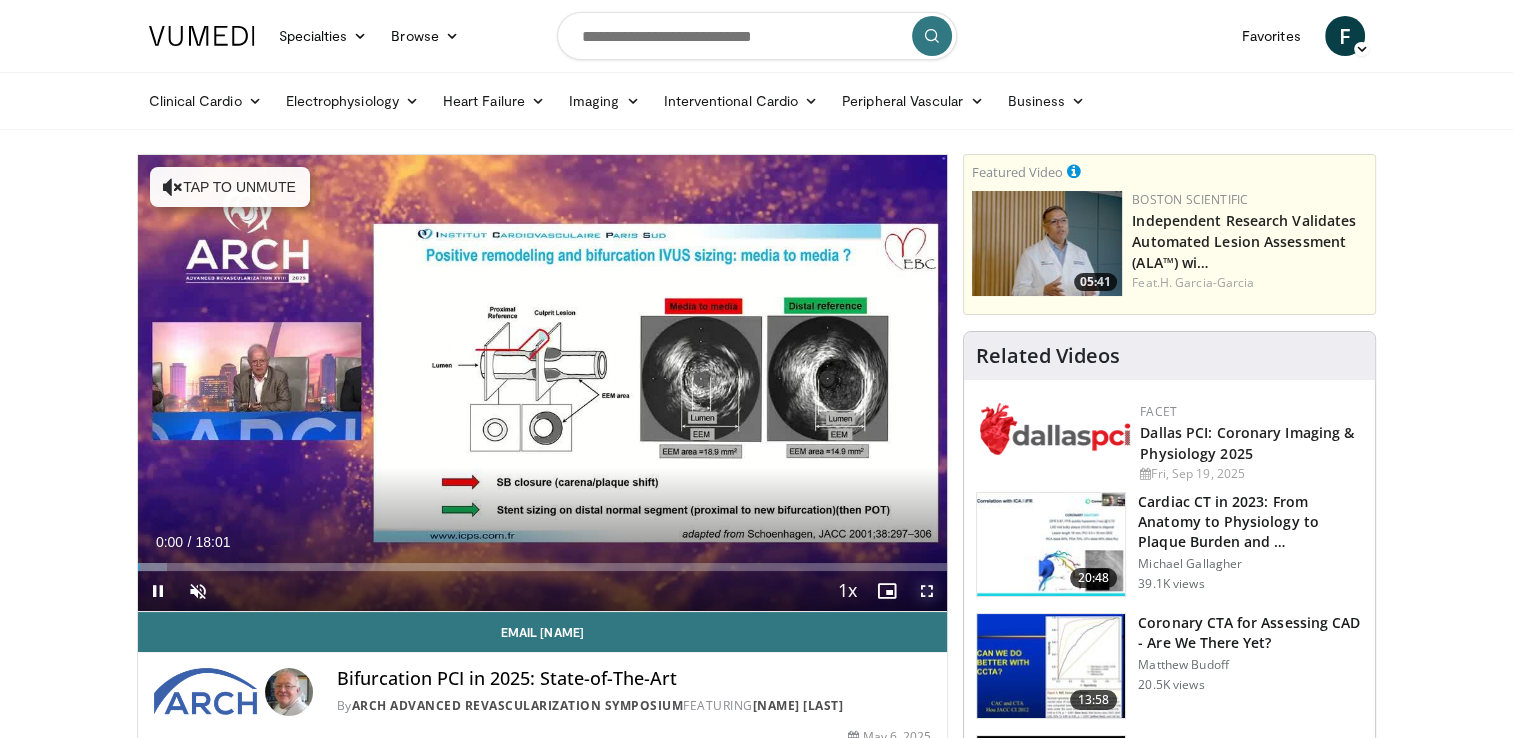 click at bounding box center [927, 591] 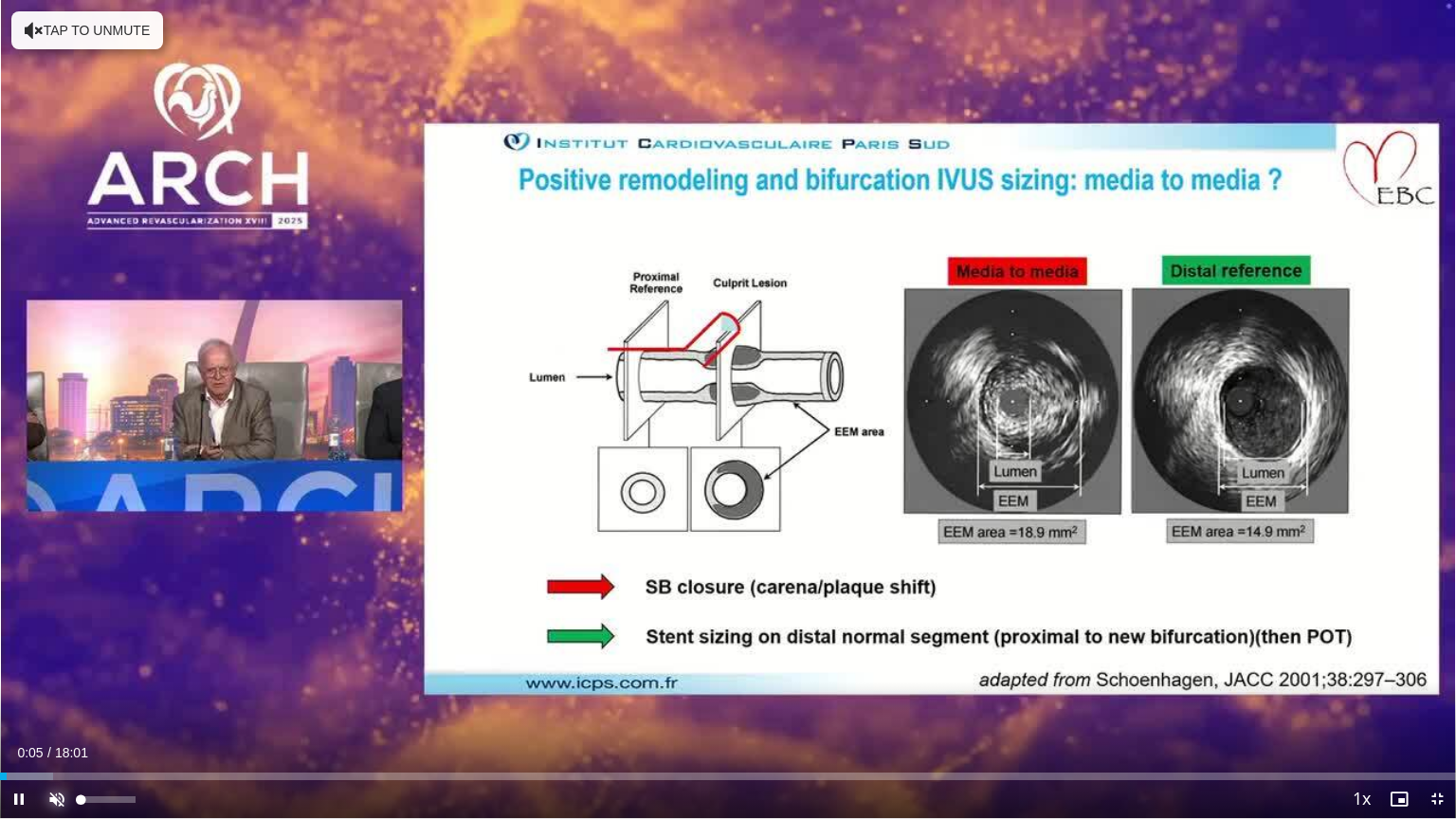 click at bounding box center [57, 799] 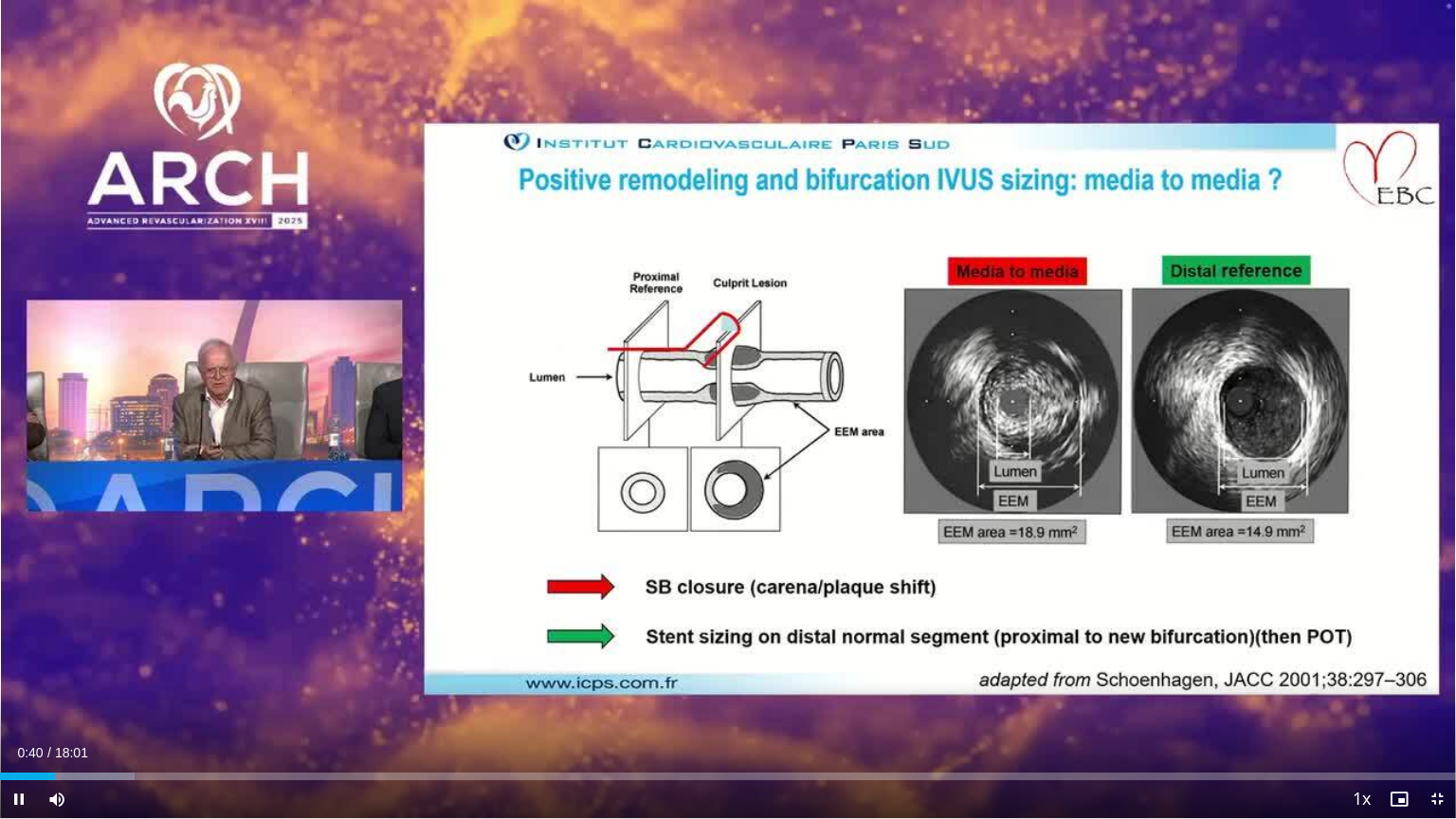click on "Current Time  0:40 / Duration  18:01 Pause Skip Backward Skip Forward Mute 0% Loaded :  9.25% 00:40 00:57 Stream Type  LIVE Seek to live, currently behind live LIVE   1x Playback Rate 0.5x 0.75x 1x , selected 1.25x 1.5x 1.75x 2x Chapters Chapters Descriptions descriptions off , selected Captions captions settings , opens captions settings dialog captions off , selected Audio Track en (Main) , selected Exit Fullscreen Enable picture-in-picture mode" at bounding box center [728, 799] 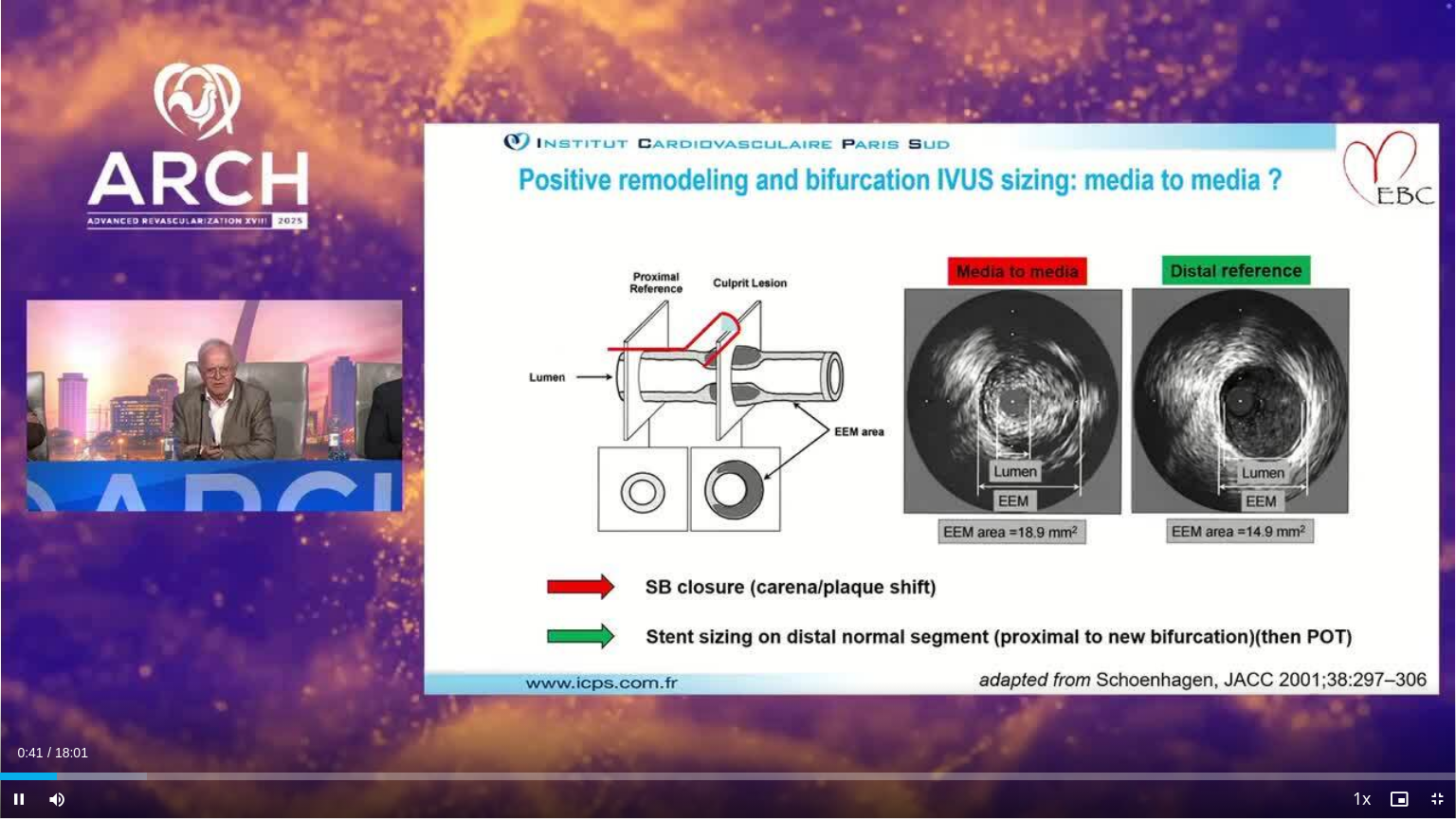 click on "Current Time  0:41 / Duration  18:01 Pause Skip Backward Skip Forward Mute 0% Loaded :  10.09% 00:42 01:18 Stream Type  LIVE Seek to live, currently behind live LIVE   1x Playback Rate 0.5x 0.75x 1x , selected 1.25x 1.5x 1.75x 2x Chapters Chapters Descriptions descriptions off , selected Captions captions settings , opens captions settings dialog captions off , selected Audio Track en (Main) , selected Exit Fullscreen Enable picture-in-picture mode" at bounding box center [728, 799] 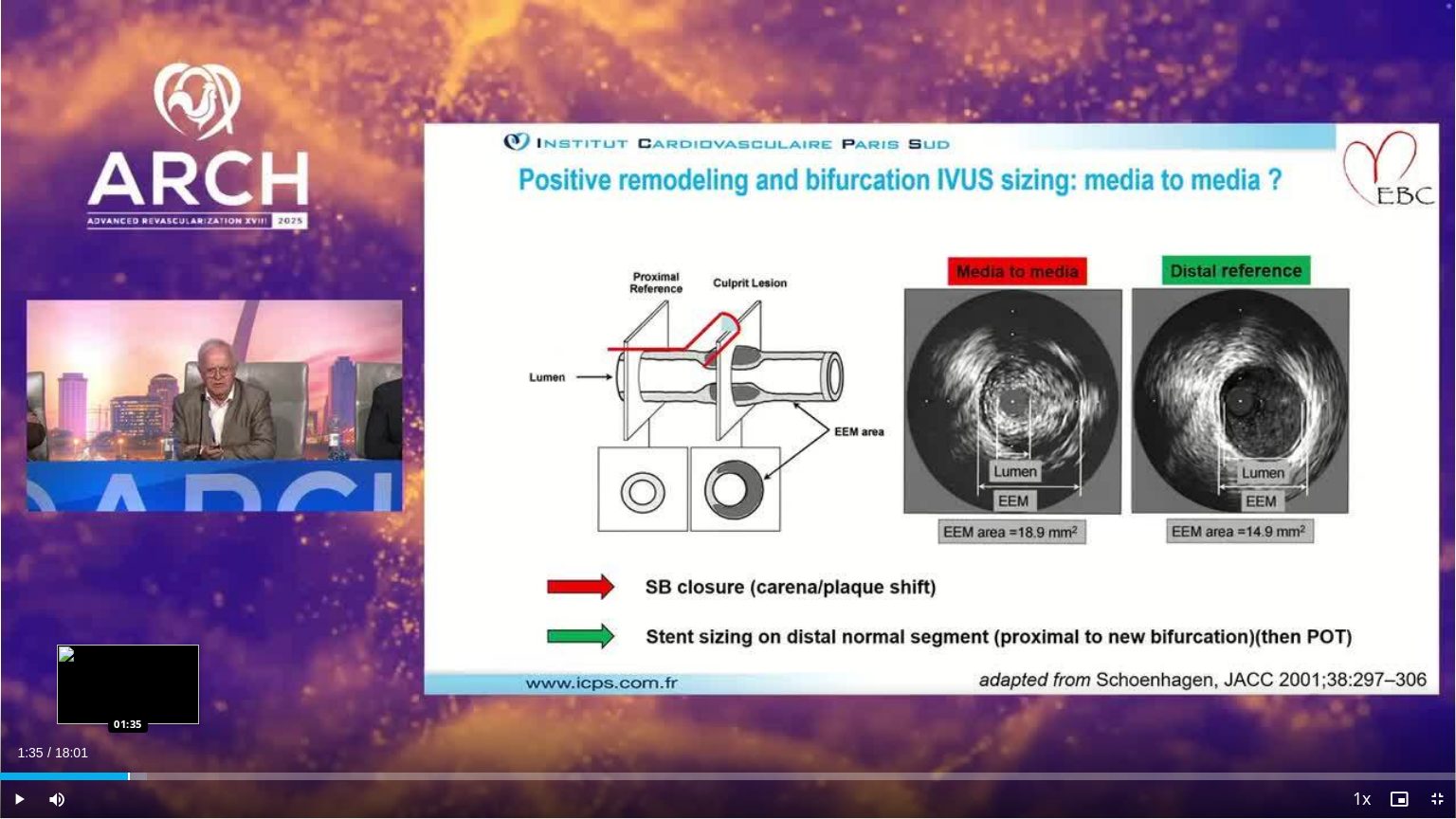 click at bounding box center [129, 776] 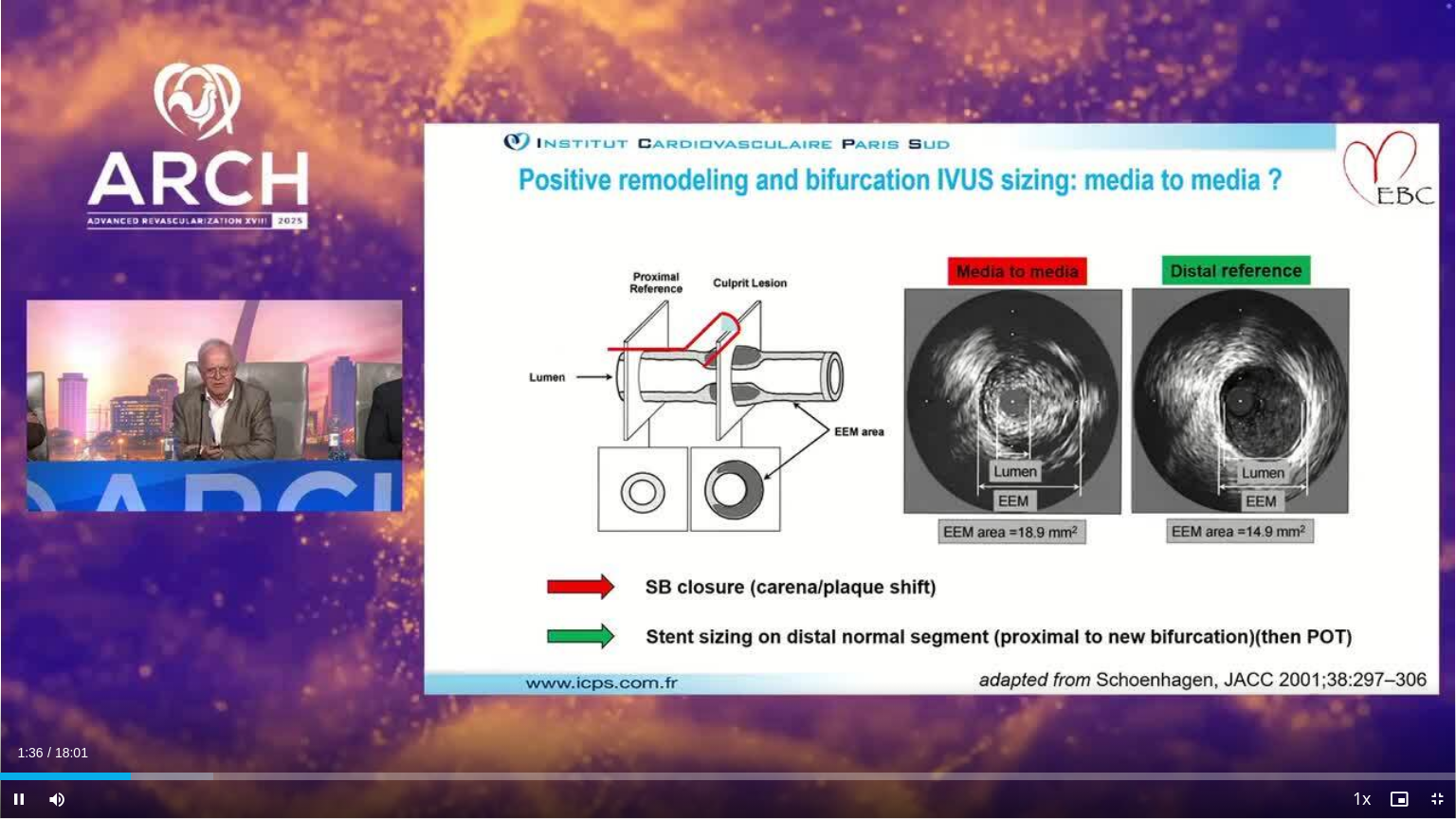 click on "Current Time  1:36 / Duration  18:01 Pause Skip Backward Skip Forward Mute 0% Loaded :  14.68% 01:36 02:05 Stream Type  LIVE Seek to live, currently behind live LIVE   1x Playback Rate 0.5x 0.75x 1x , selected 1.25x 1.5x 1.75x 2x Chapters Chapters Descriptions descriptions off , selected Captions captions settings , opens captions settings dialog captions off , selected Audio Track en (Main) , selected Exit Fullscreen Enable picture-in-picture mode" at bounding box center (728, 799) 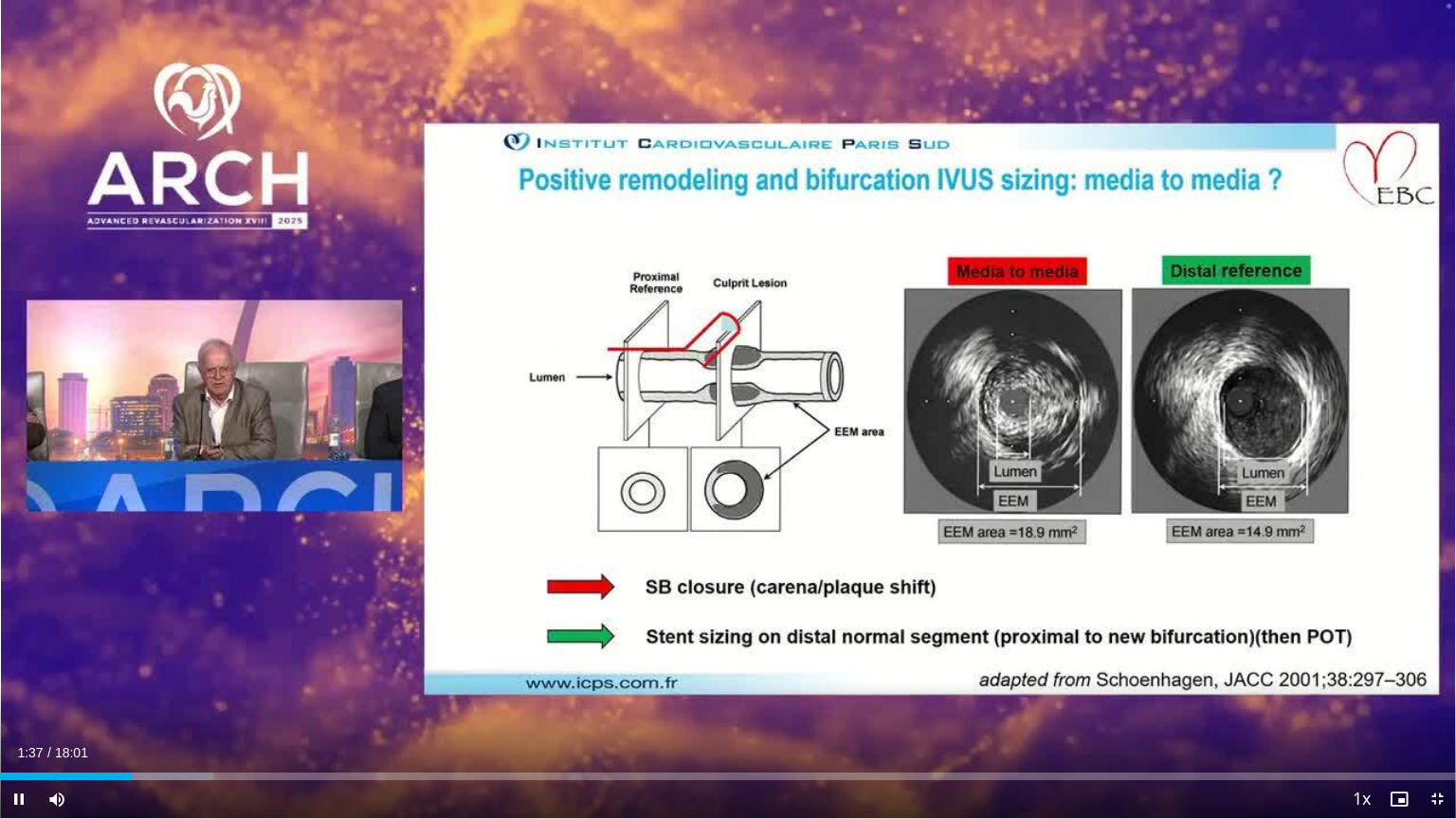 click on "Current Time  1:37 / Duration  18:01 Pause Skip Backward Skip Forward Mute 0% Loaded :  14.68% 01:37 02:10 Stream Type  LIVE Seek to live, currently behind live LIVE   1x Playback Rate 0.5x 0.75x 1x , selected 1.25x 1.5x 1.75x 2x Chapters Chapters Descriptions descriptions off , selected Captions captions settings , opens captions settings dialog captions off , selected Audio Track en (Main) , selected Exit Fullscreen Enable picture-in-picture mode" at bounding box center (728, 799) 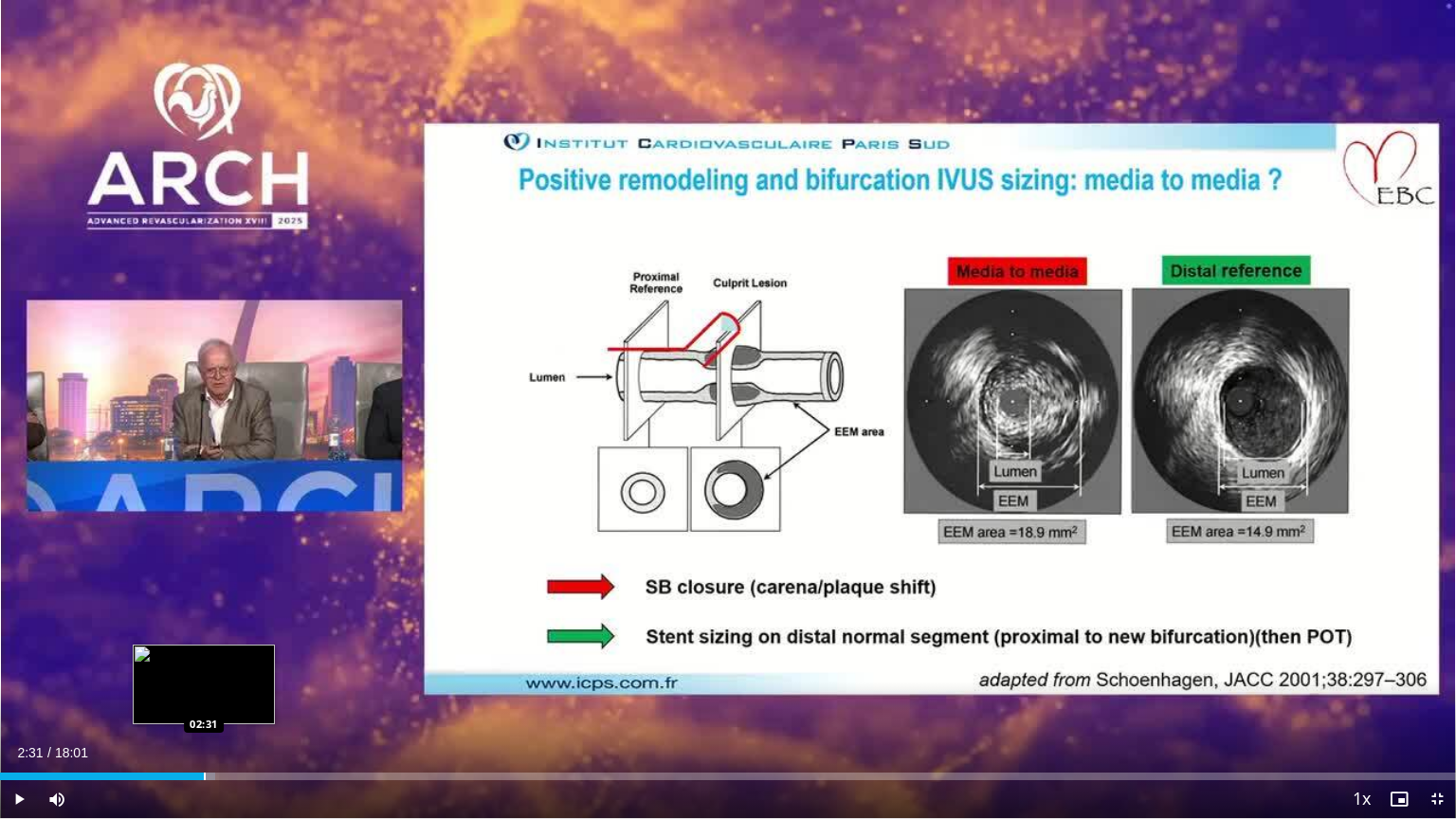 click at bounding box center [205, 776] 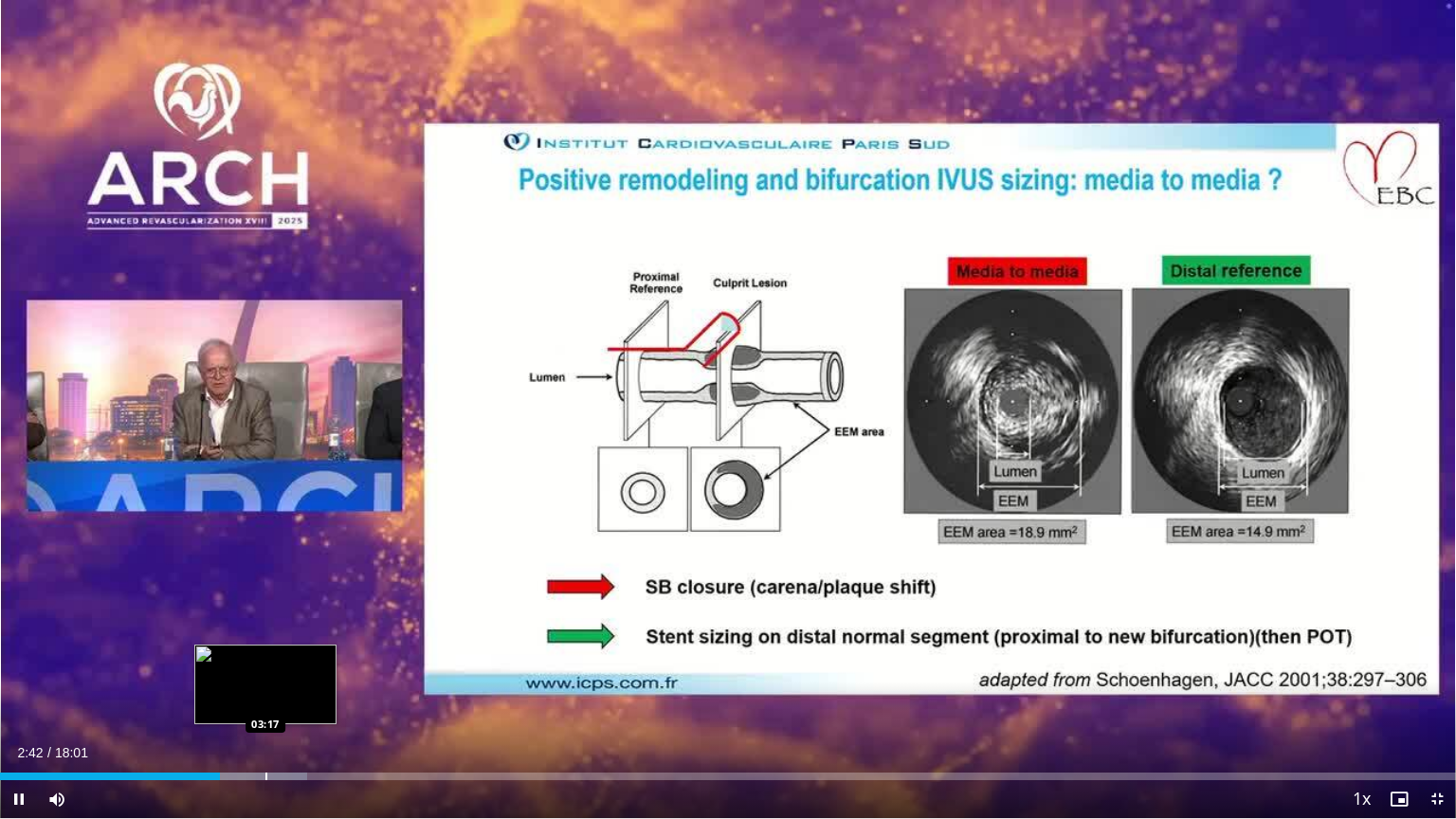 click at bounding box center [266, 776] 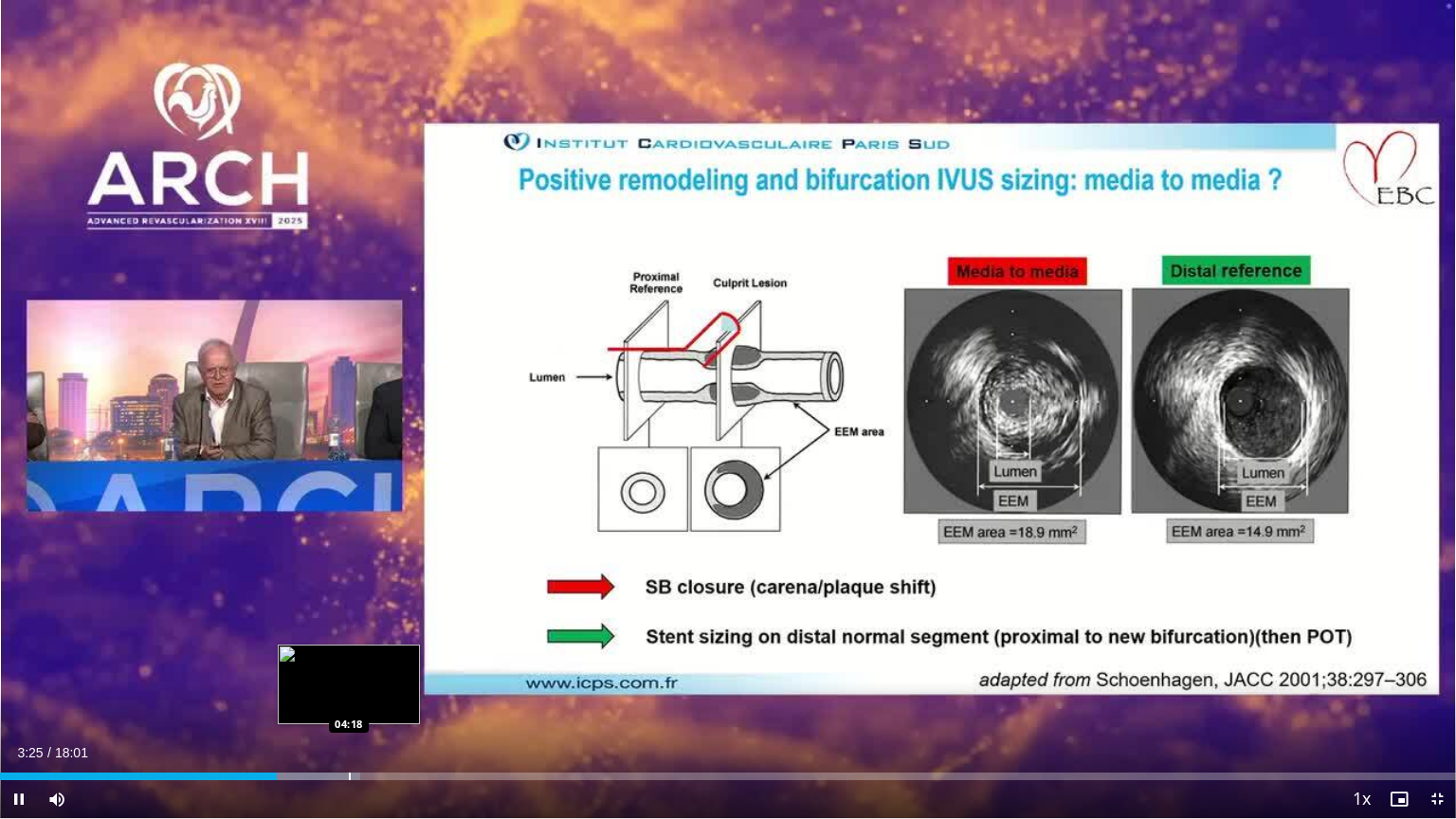 click at bounding box center (350, 776) 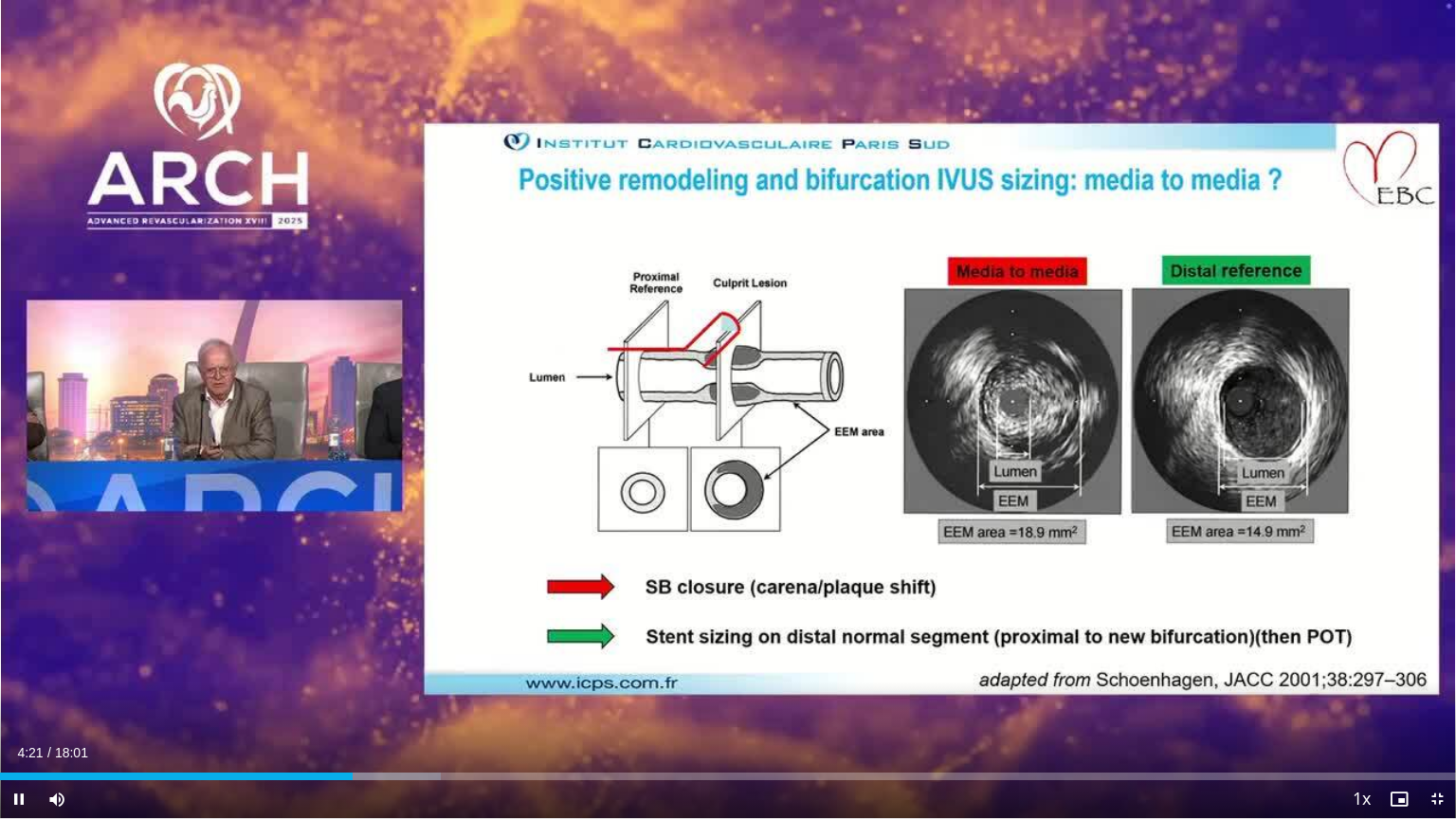 click on "Current Time  4:21 / Duration  18:01 Pause Skip Backward Skip Forward Mute 0% Loaded :  30.28% 04:21 05:18 Stream Type  LIVE Seek to live, currently behind live LIVE   1x Playback Rate 0.5x 0.75x 1x , selected 1.25x 1.5x 1.75x 2x Chapters Chapters Descriptions descriptions off , selected Captions captions settings , opens captions settings dialog captions off , selected Audio Track en (Main) , selected Exit Fullscreen Enable picture-in-picture mode" at bounding box center [728, 799] 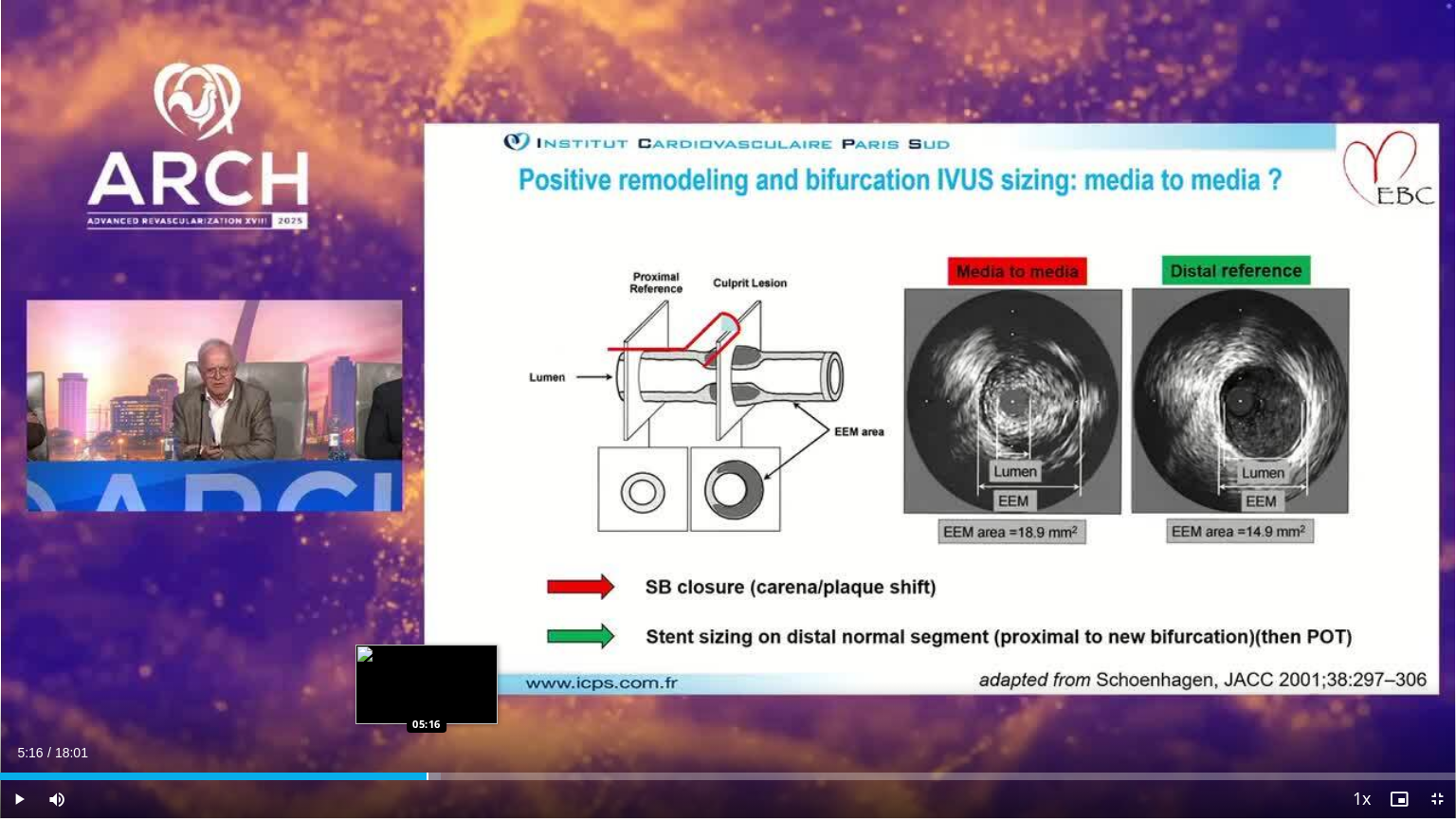 click at bounding box center (428, 776) 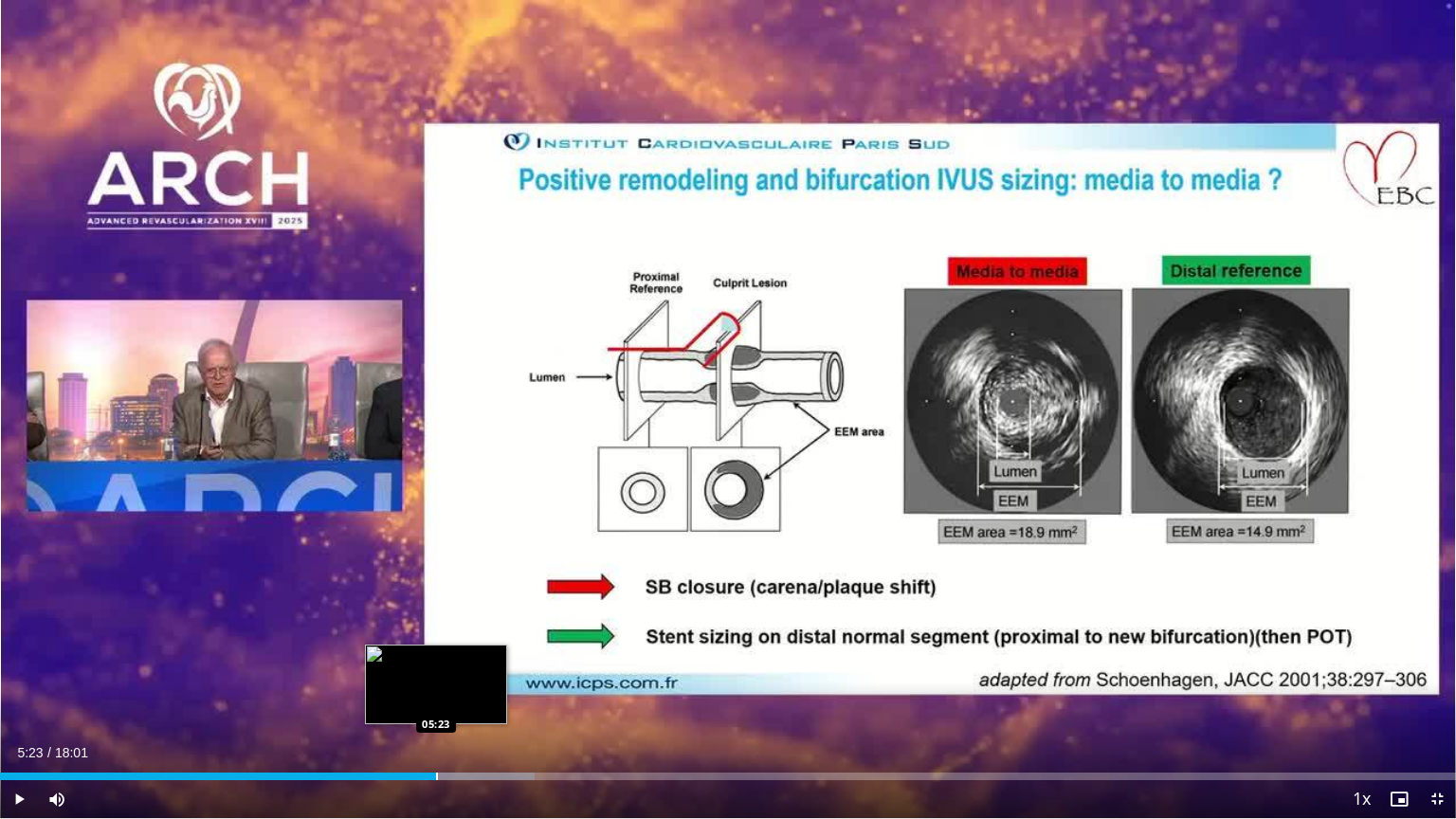 click at bounding box center (437, 776) 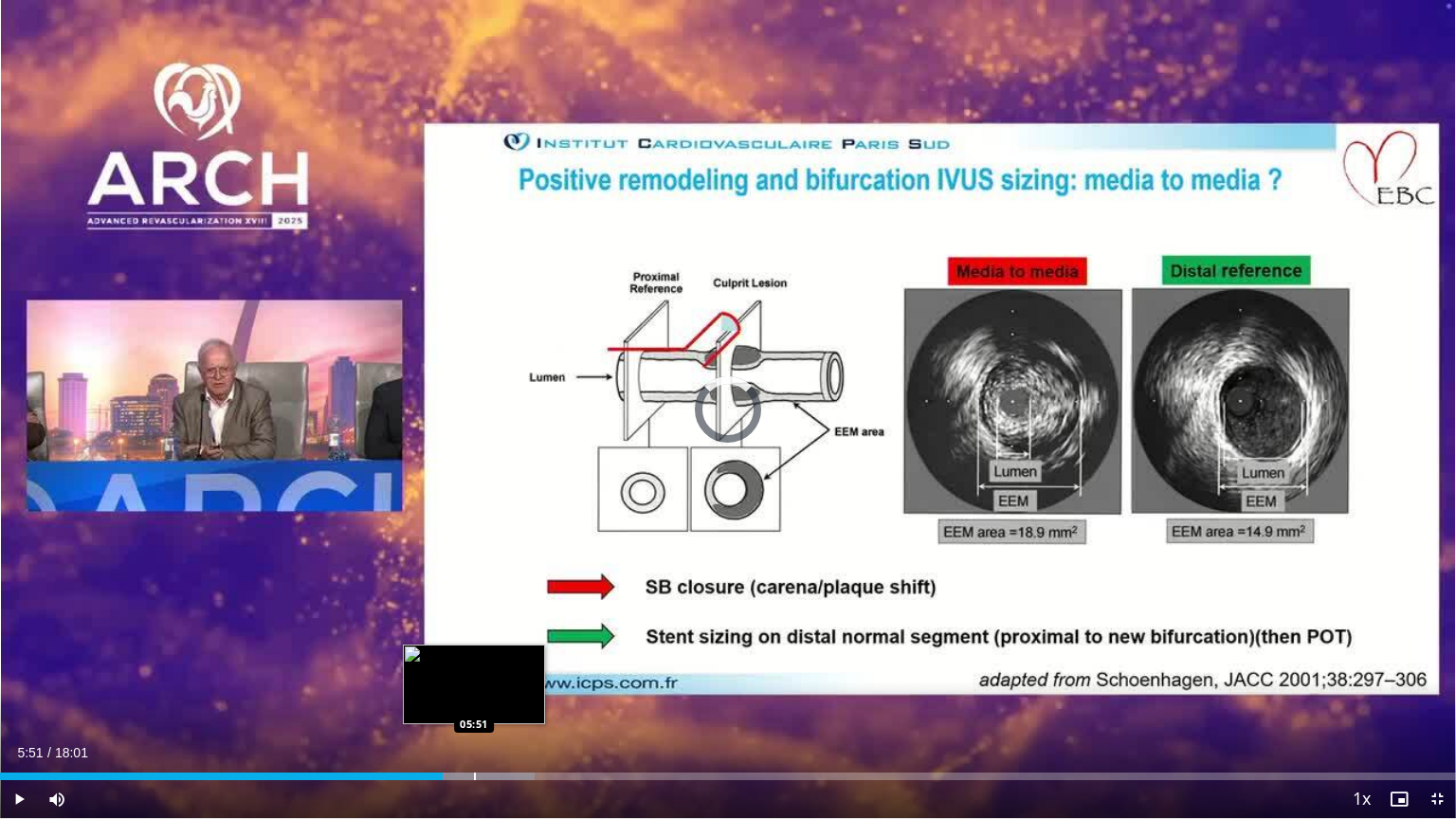 click at bounding box center [475, 776] 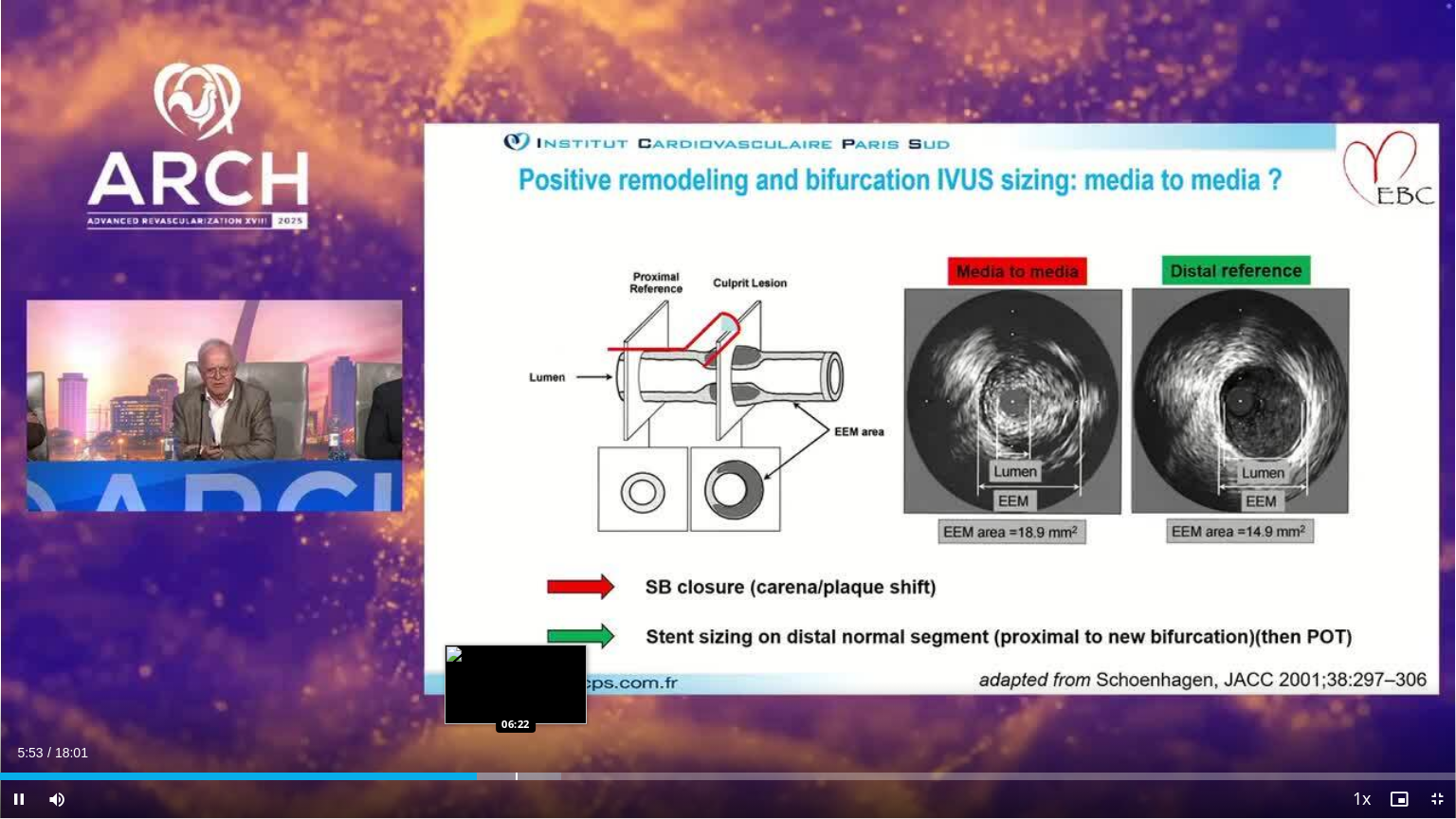 click at bounding box center (517, 776) 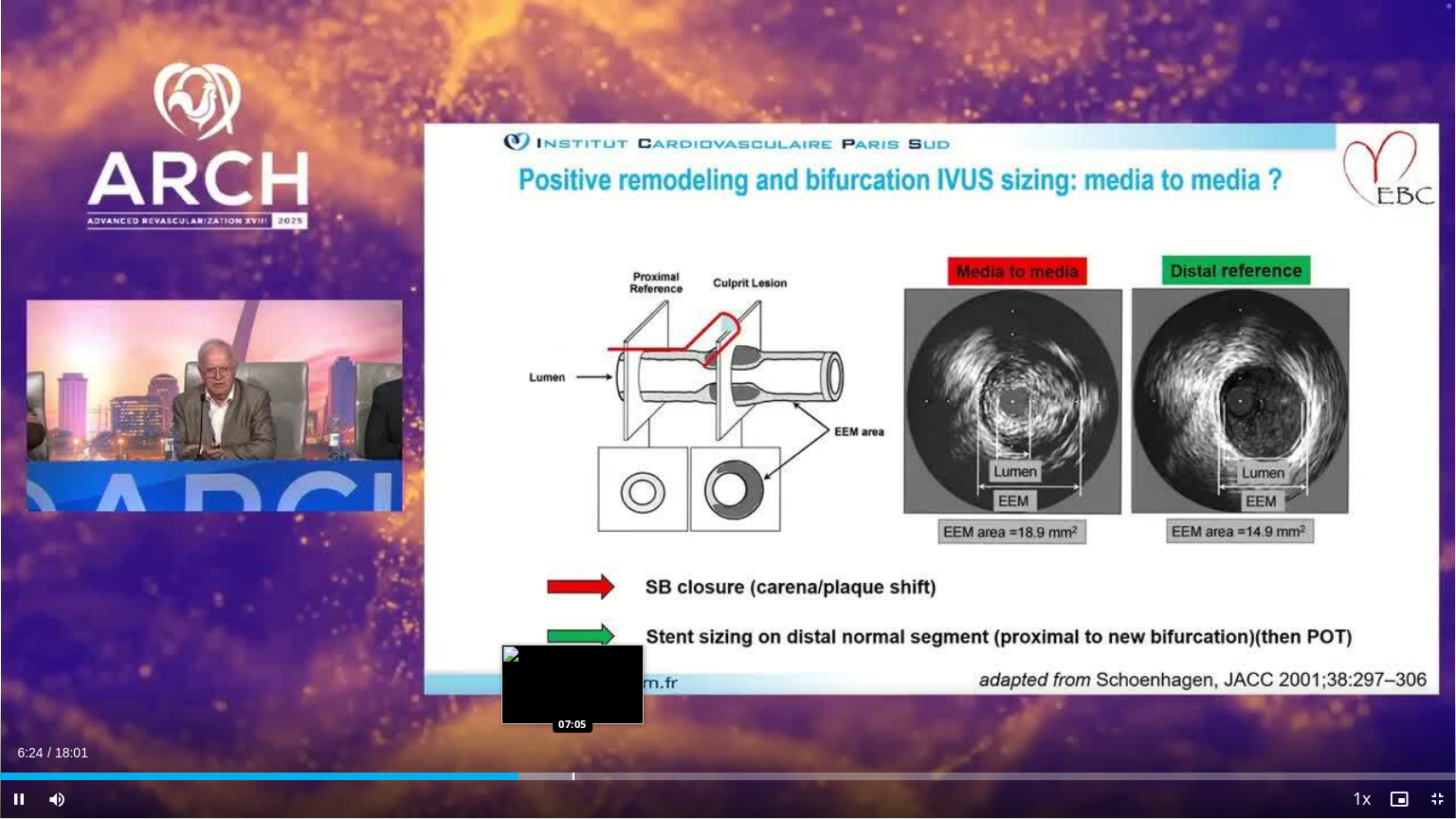 click on "Loaded :  39.45% 06:25 07:05" at bounding box center (728, 771) 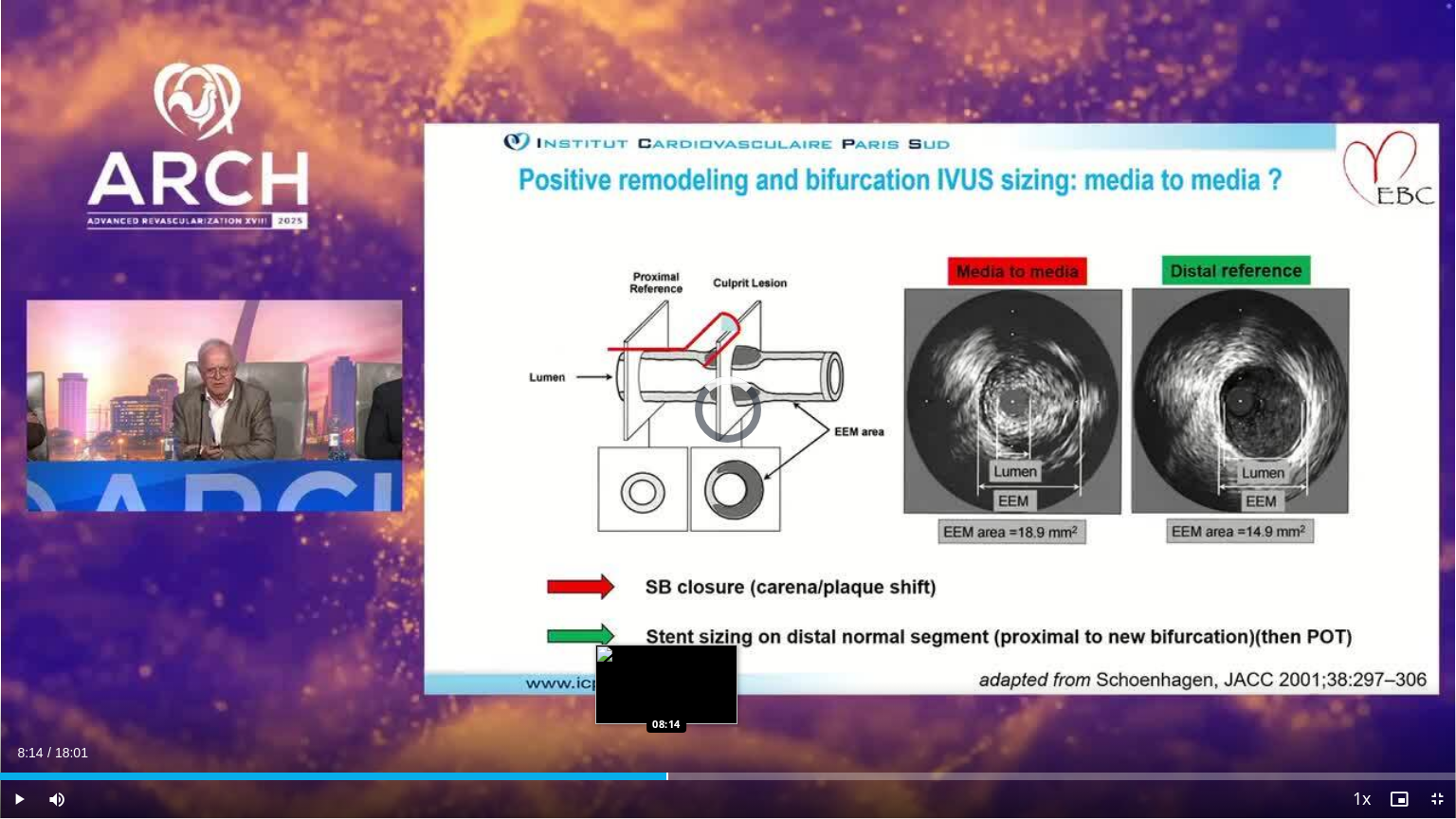 click on "Loaded :  0.00% 07:07 08:14" at bounding box center [728, 771] 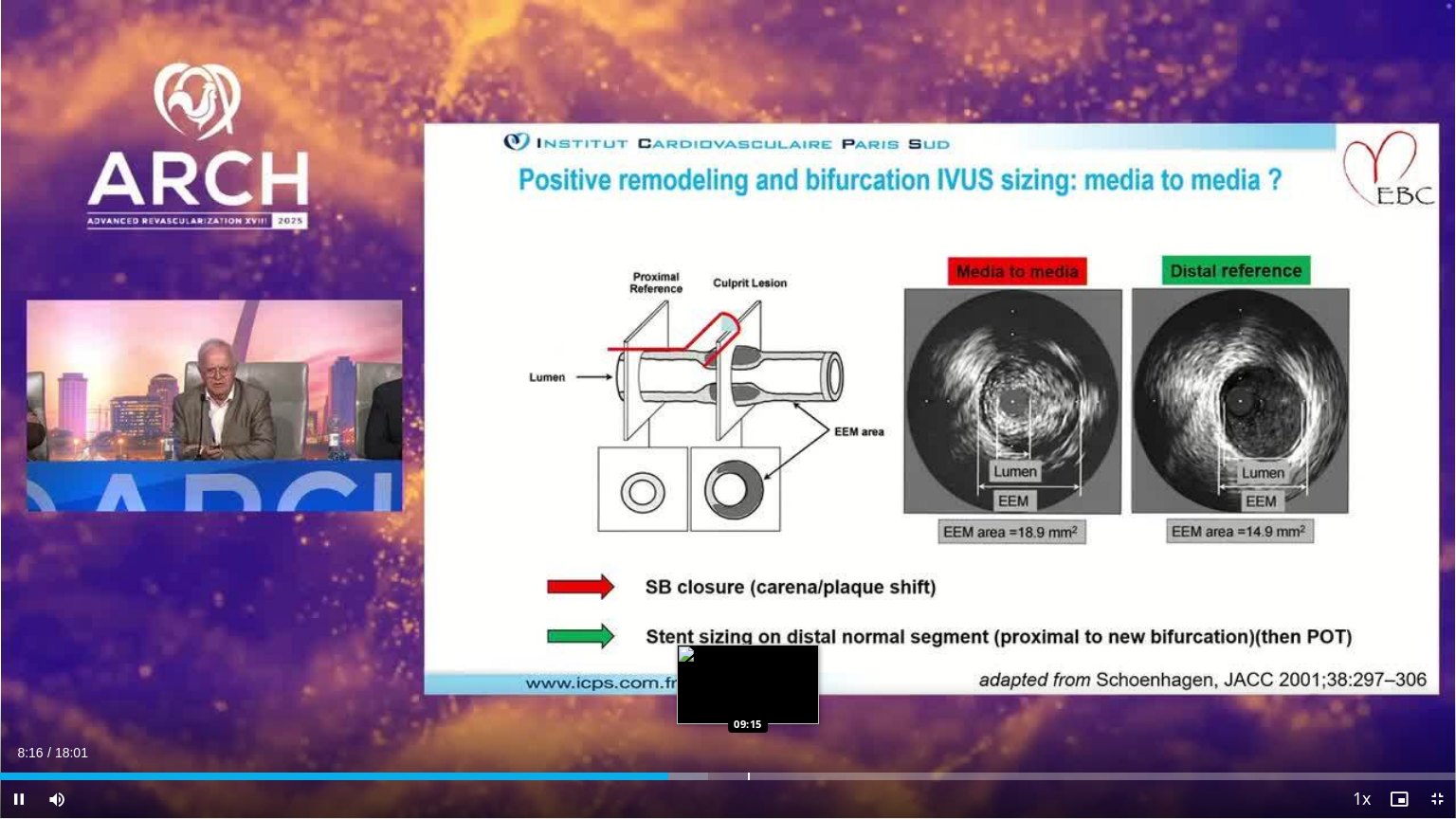 click on "Loaded :  48.63% 08:16 09:15" at bounding box center [728, 771] 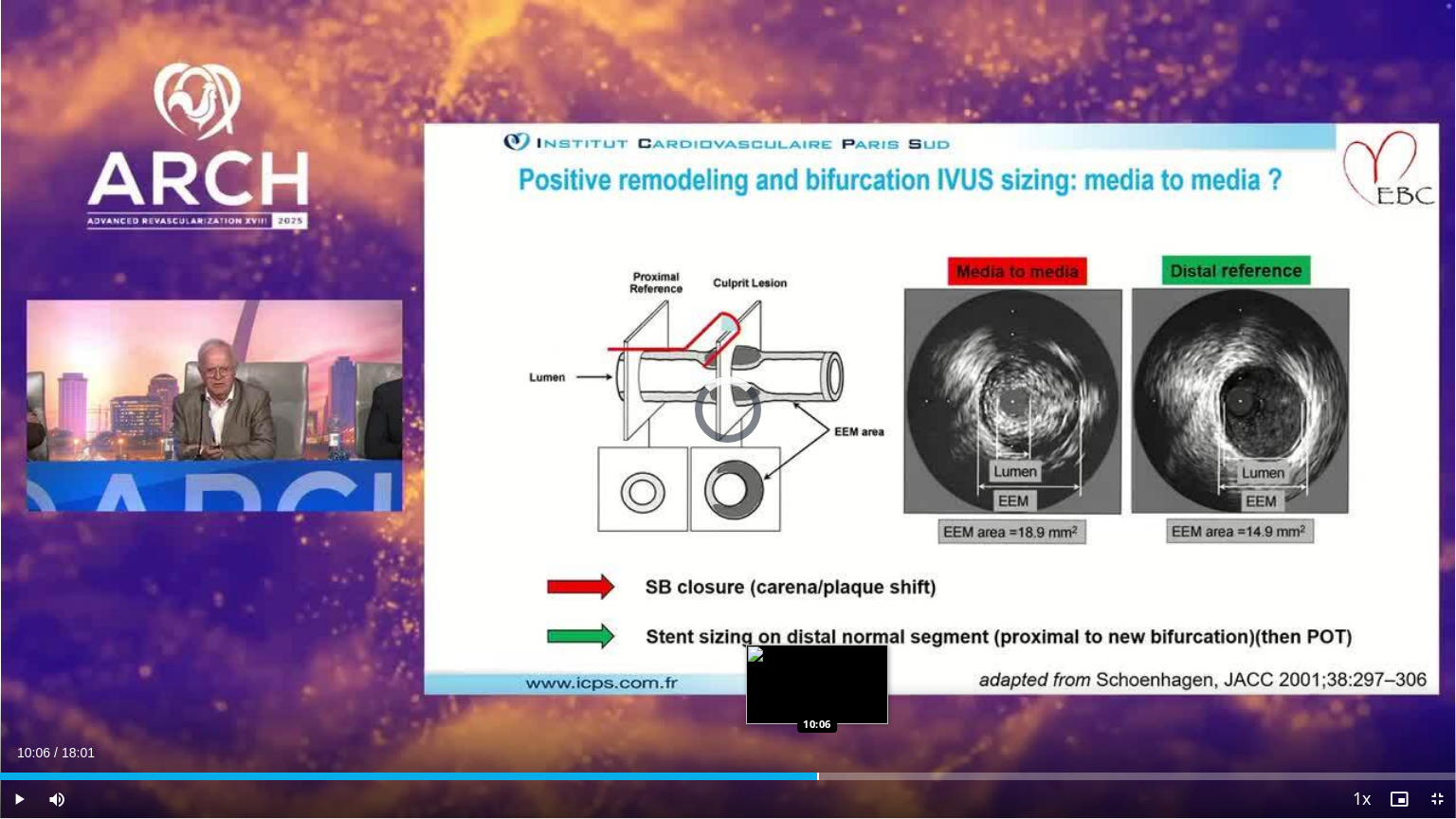click on "Loaded :  0.00% 10:06 10:06" at bounding box center (728, 771) 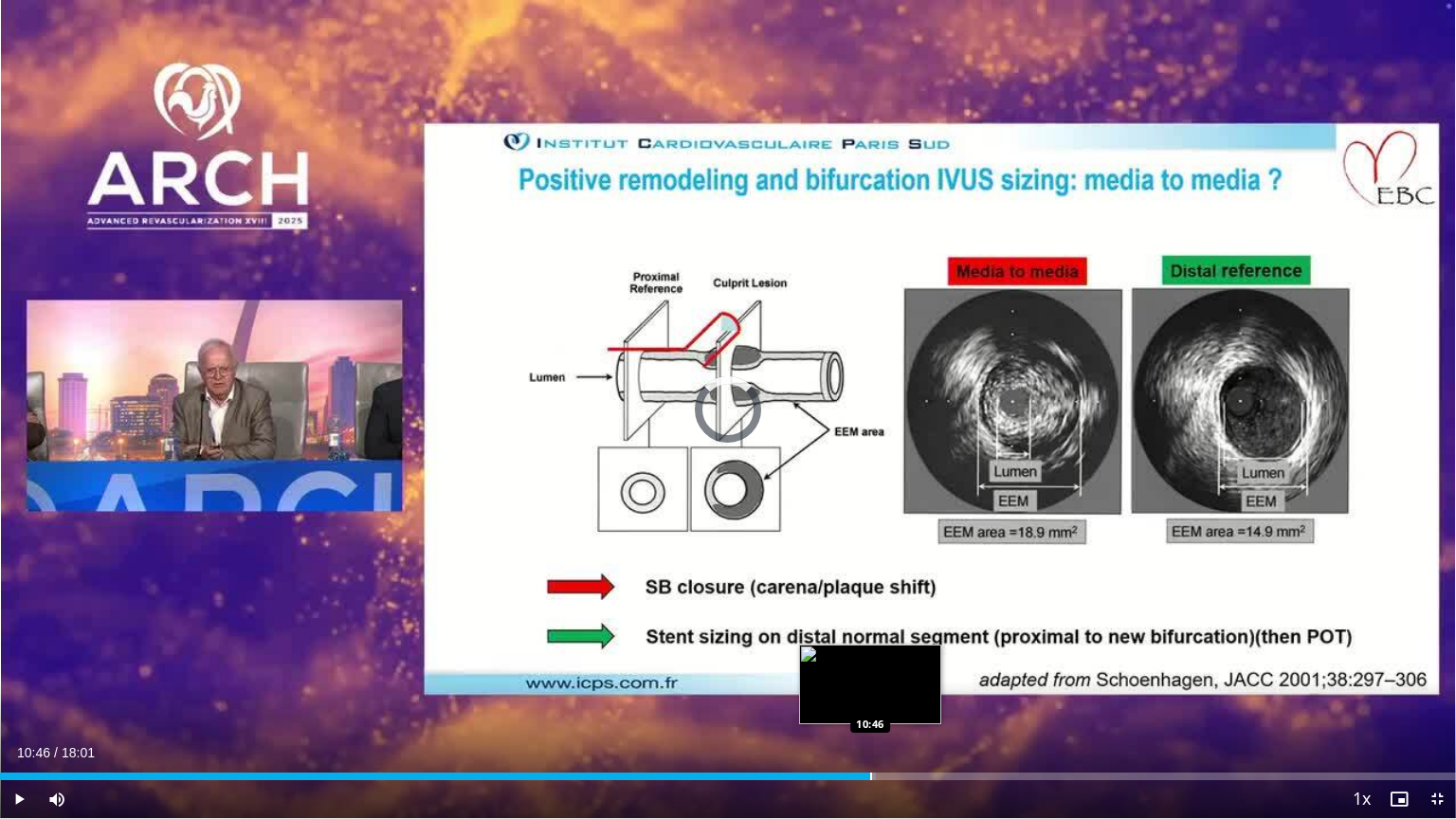 click on "Loaded :  60.13% 10:07 10:46" at bounding box center (728, 771) 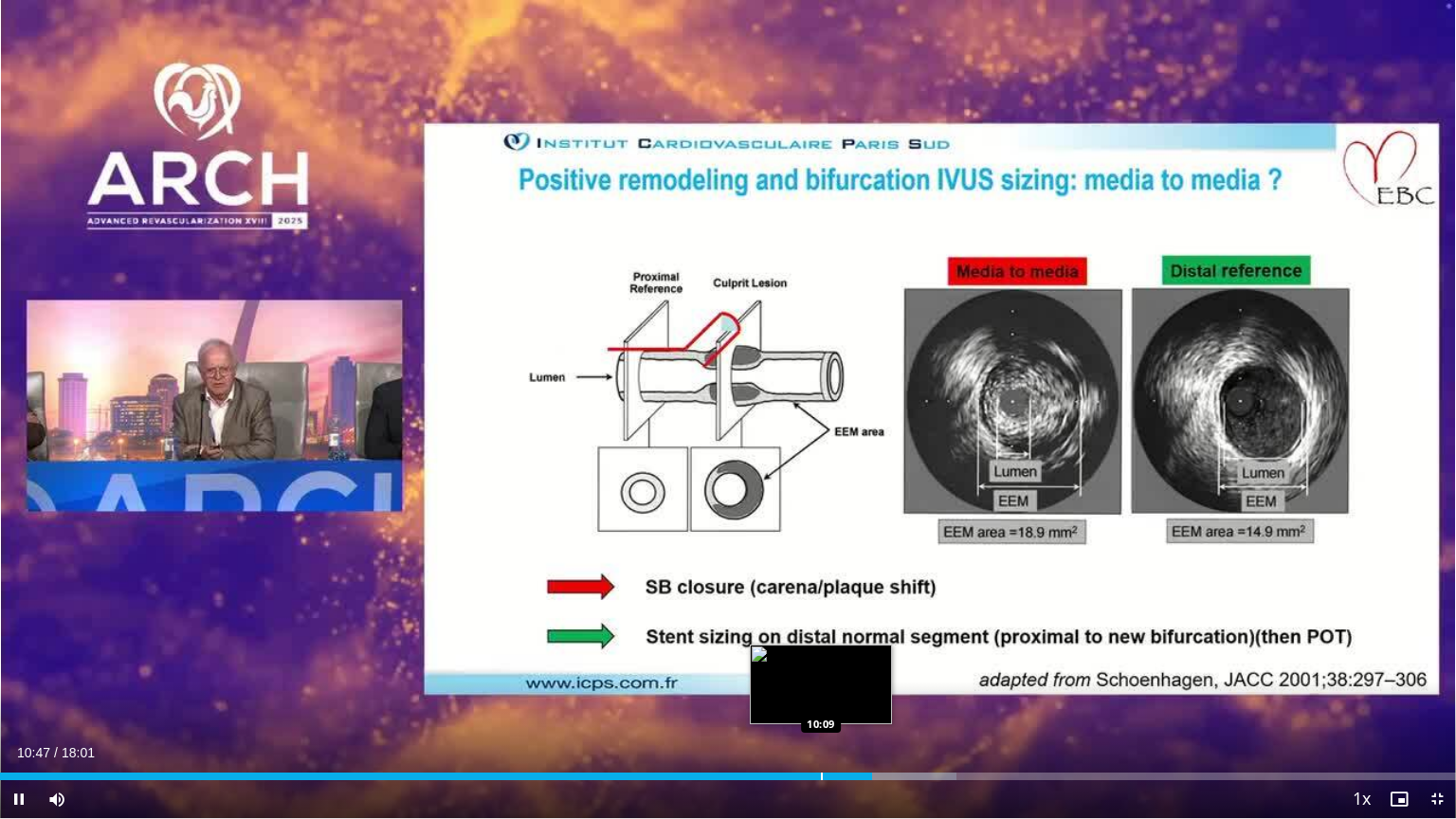 click at bounding box center (822, 776) 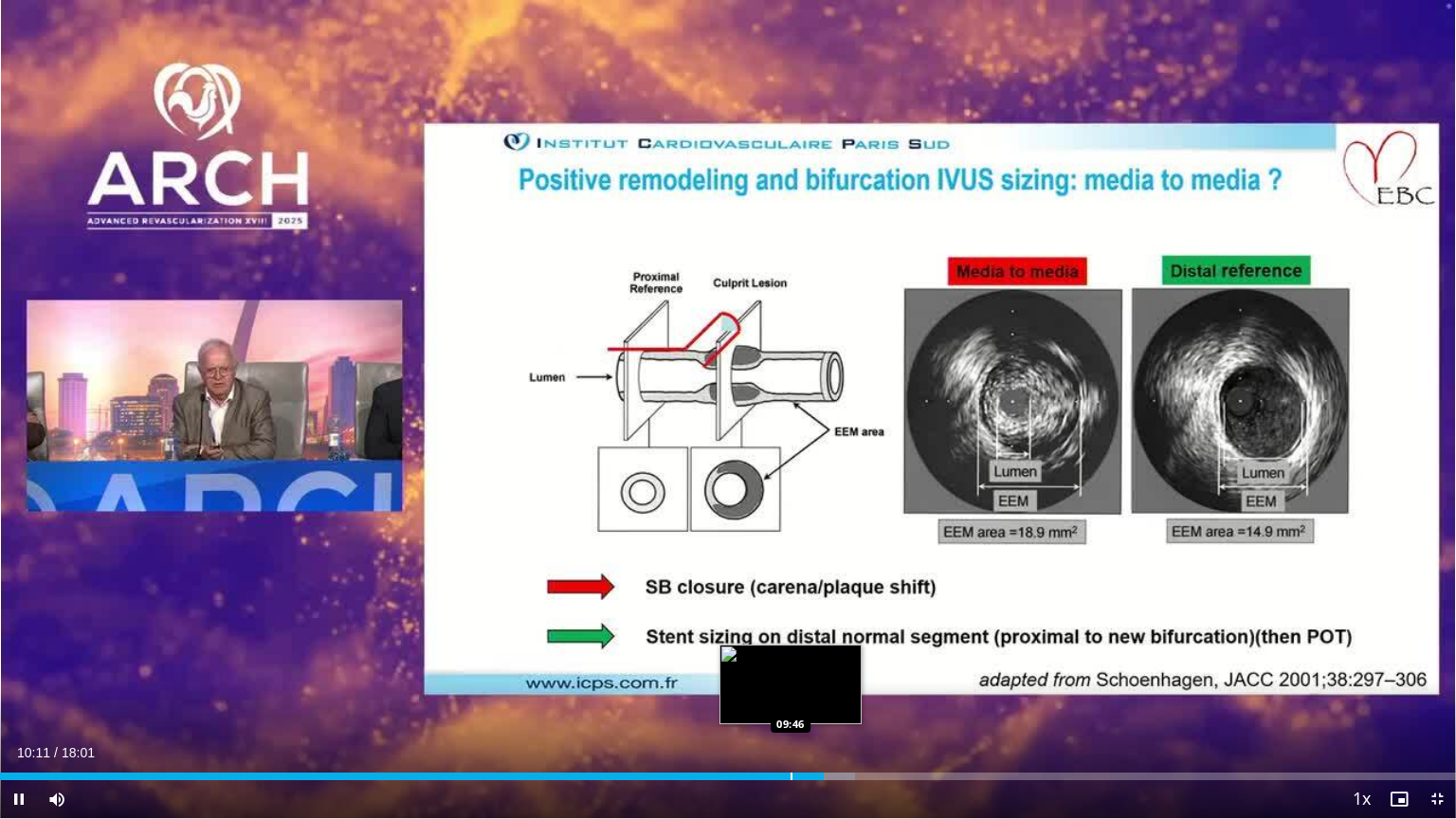 click on "10:11" at bounding box center [411, 776] 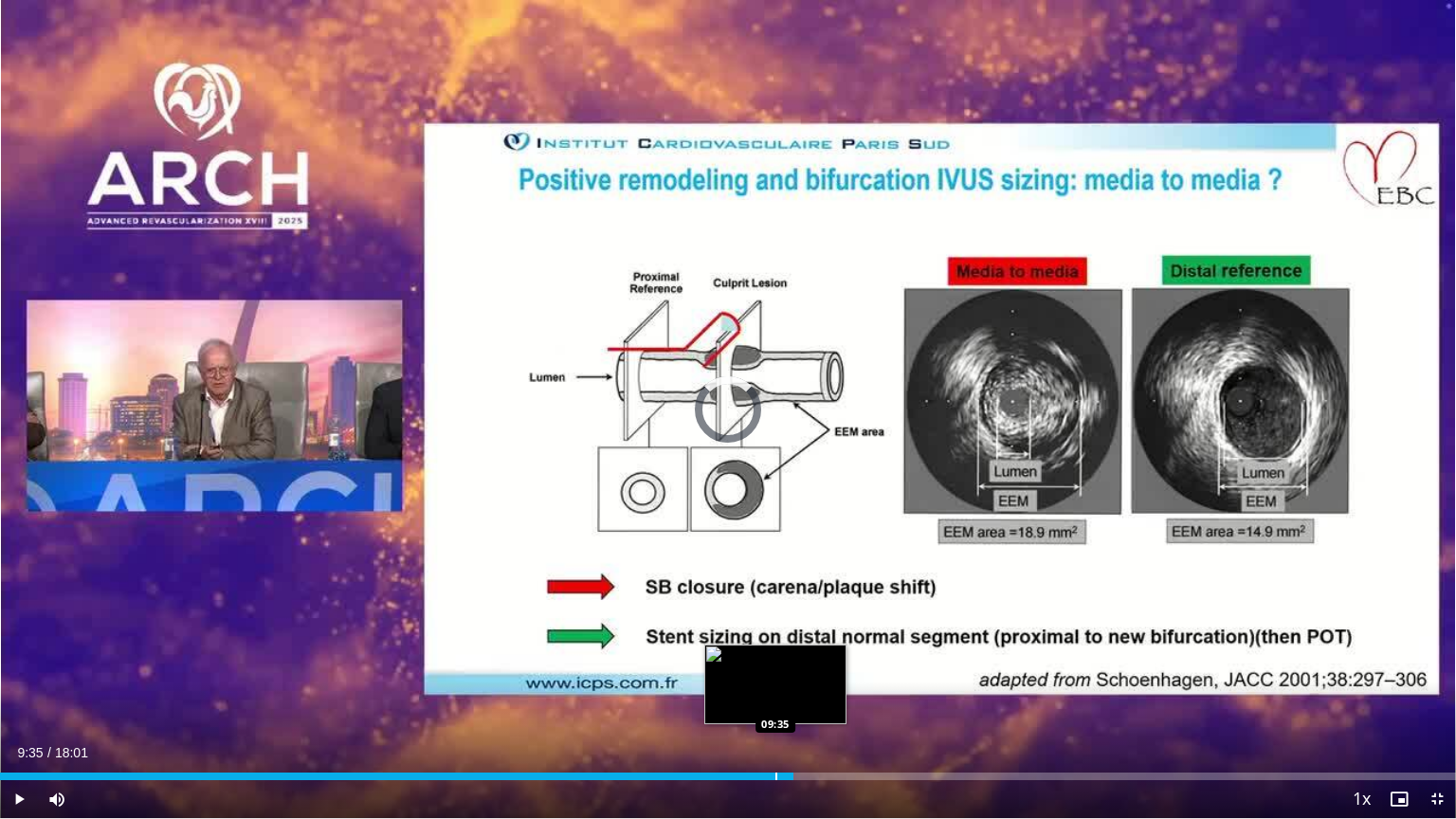 click on "Loaded :  0.00% 09:49 09:35" at bounding box center [728, 771] 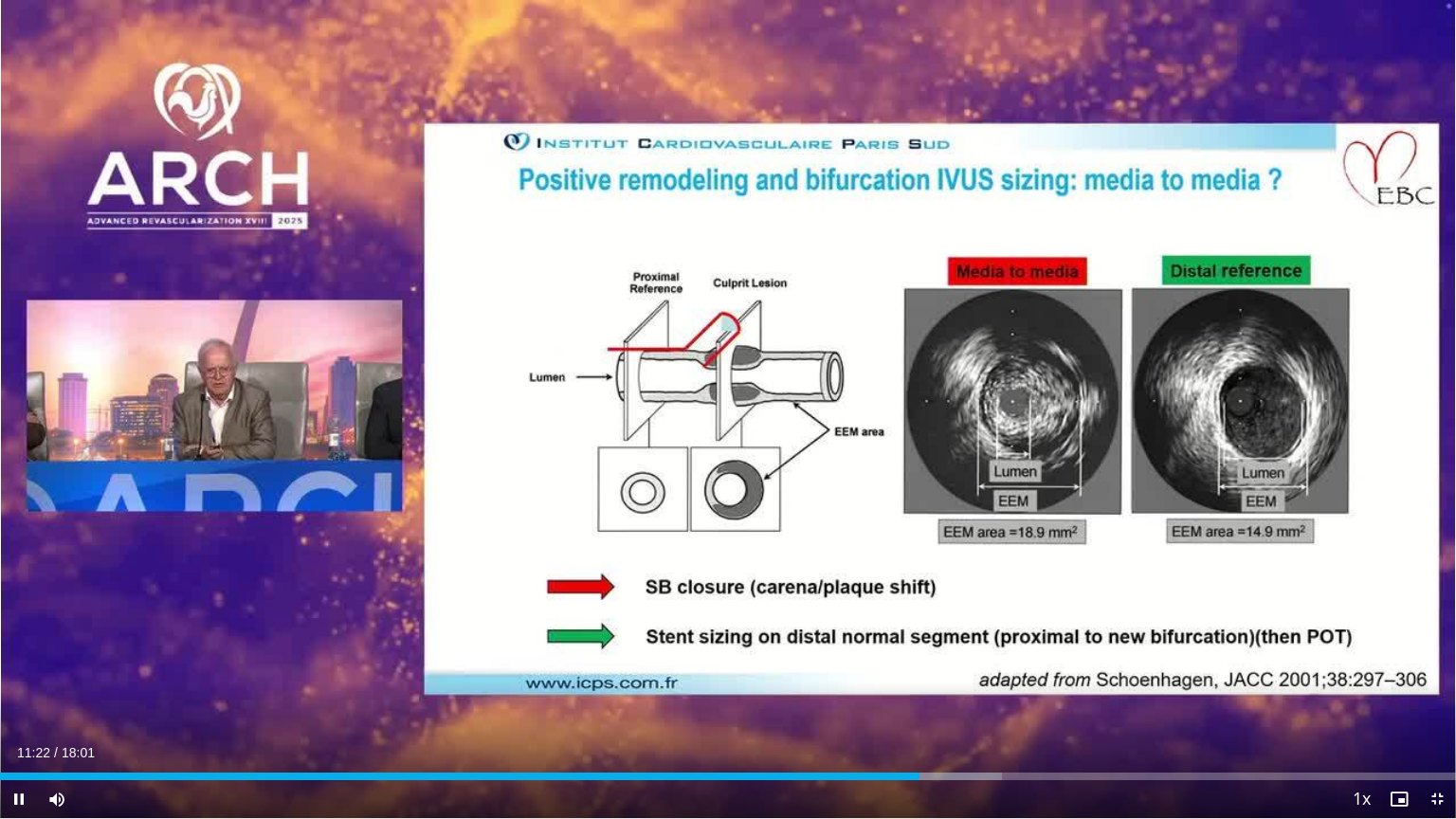 click on "Current Time  11:22 / Duration  18:01 Pause Skip Backward Skip Forward Mute 0% Loaded :  68.82% 11:22 10:39 Stream Type  LIVE Seek to live, currently behind live LIVE   1x Playback Rate 0.5x 0.75x 1x , selected 1.25x 1.5x 1.75x 2x Chapters Chapters Descriptions descriptions off , selected Captions captions settings , opens captions settings dialog captions off , selected Audio Track en (Main) , selected Exit Fullscreen Enable picture-in-picture mode" at bounding box center (728, 799) 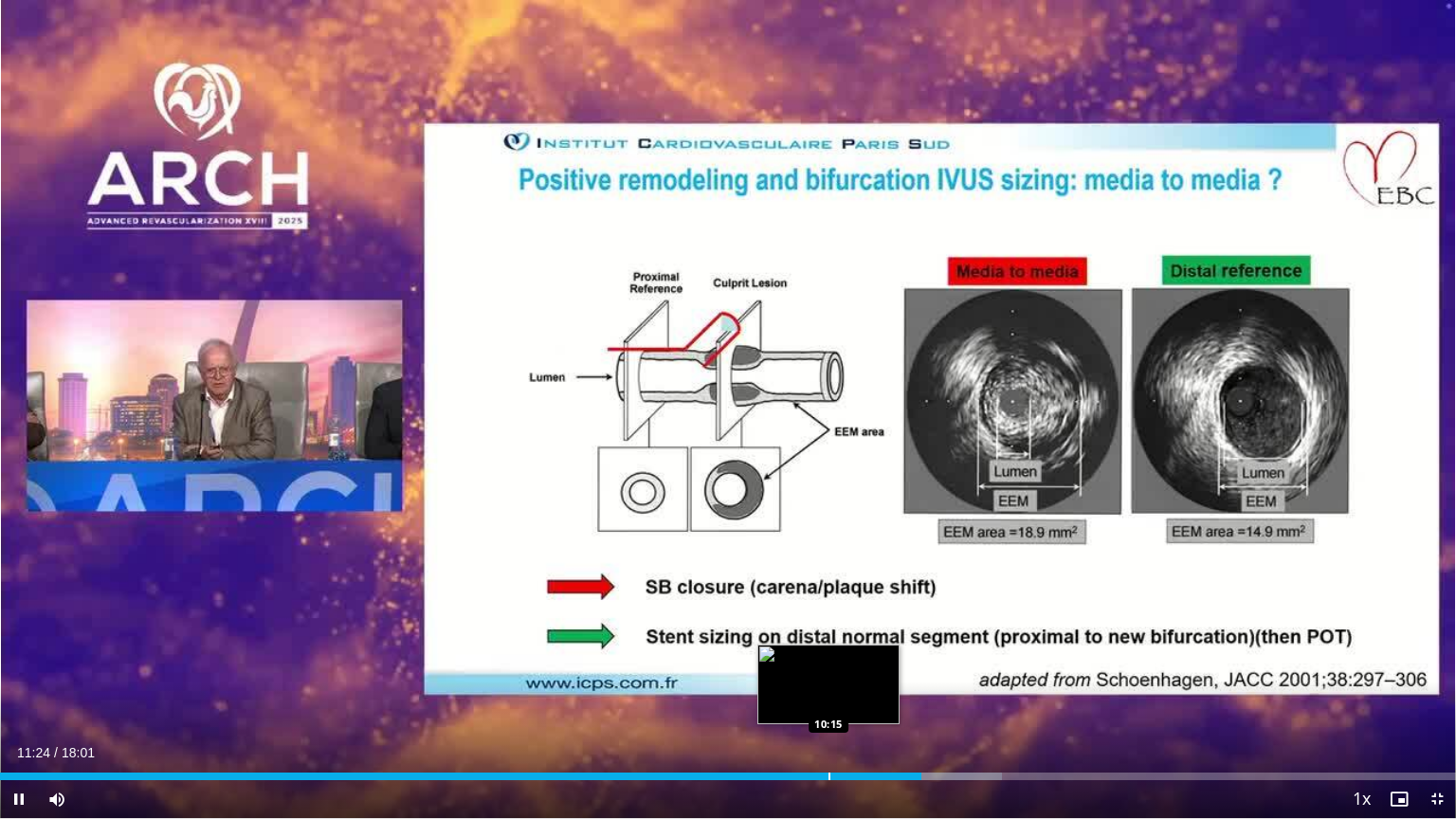 click at bounding box center (829, 776) 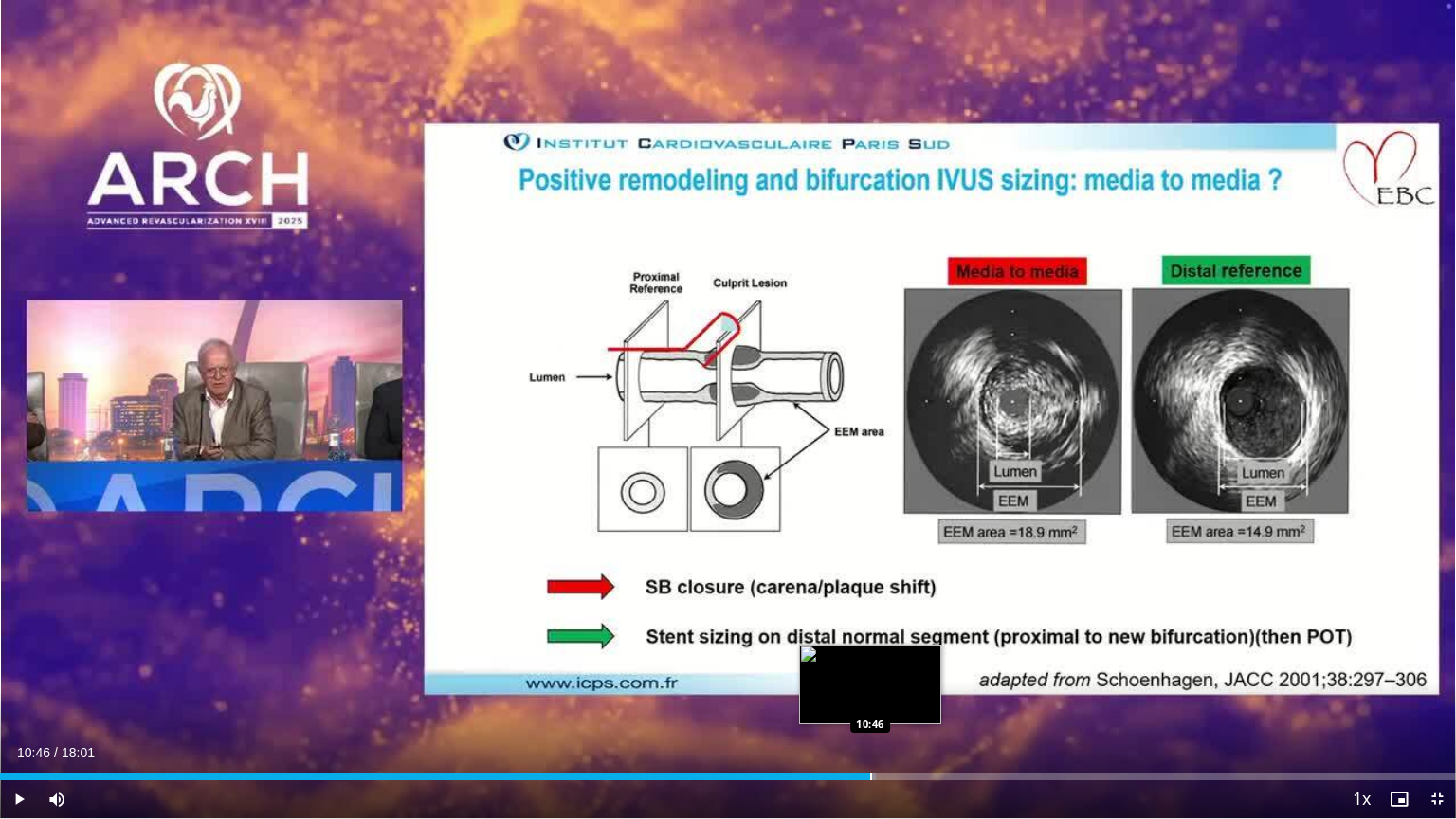click at bounding box center [871, 776] 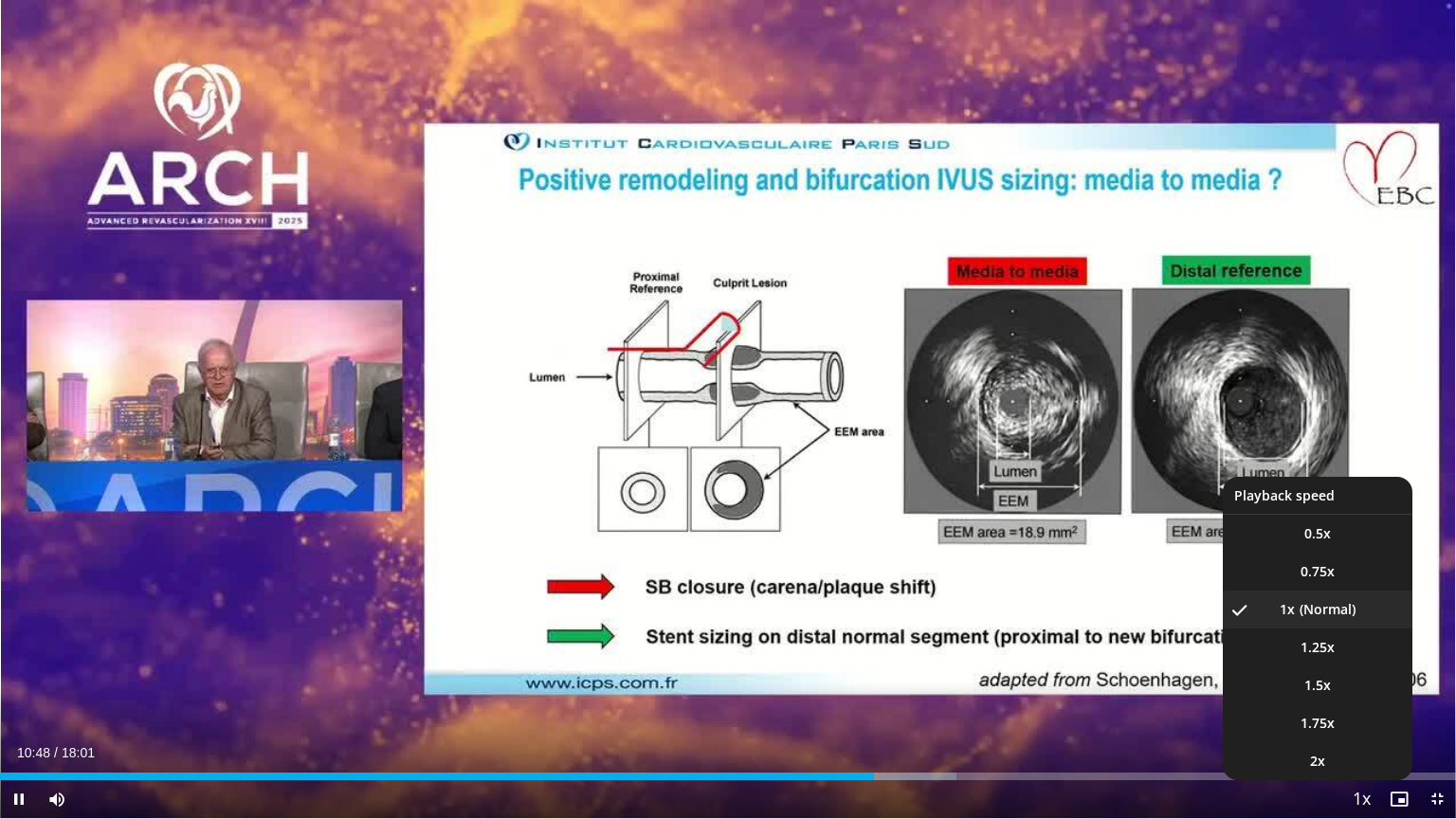 click at bounding box center (1361, 800) 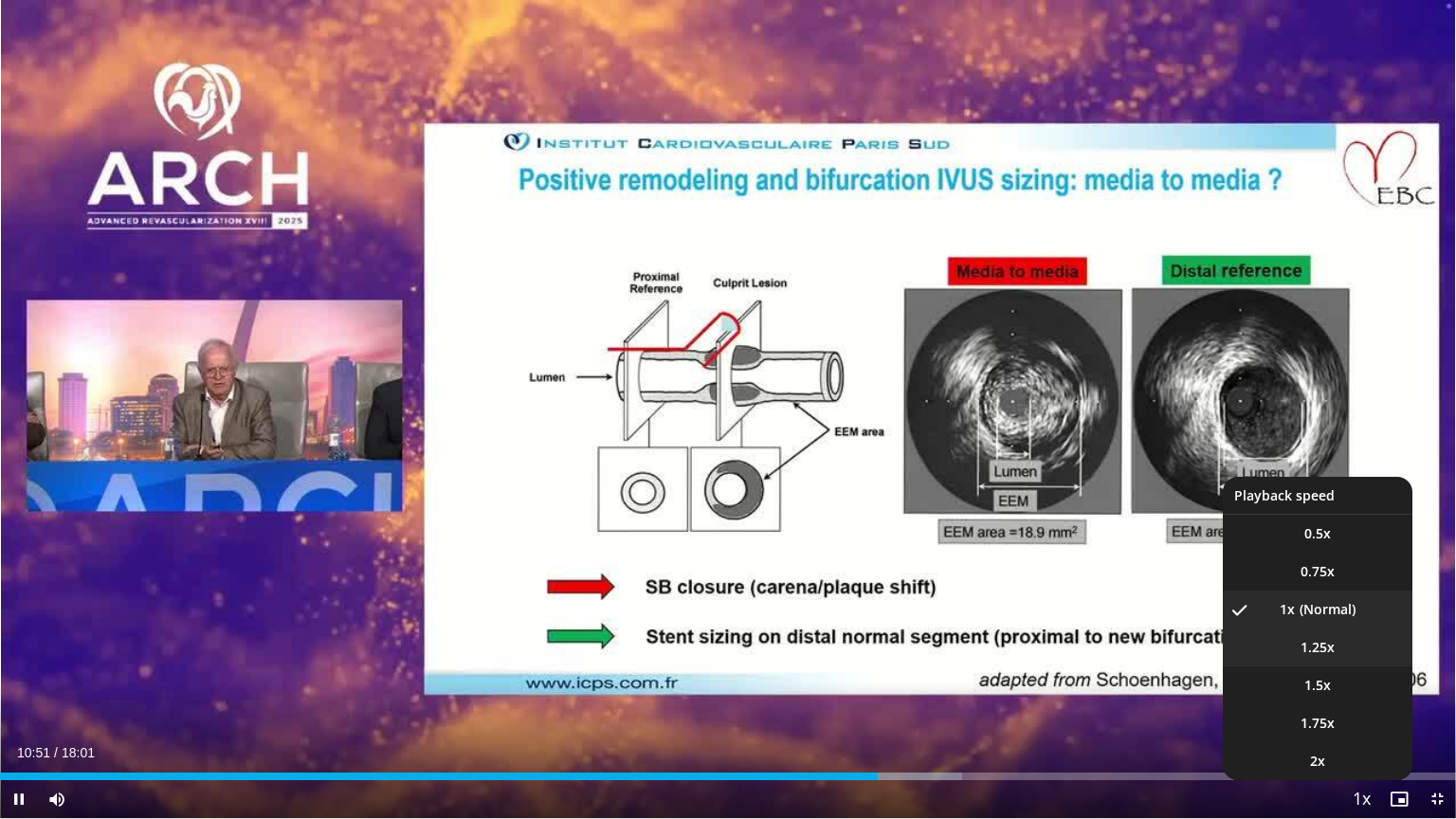 click on "1.25x" at bounding box center (1318, 647) 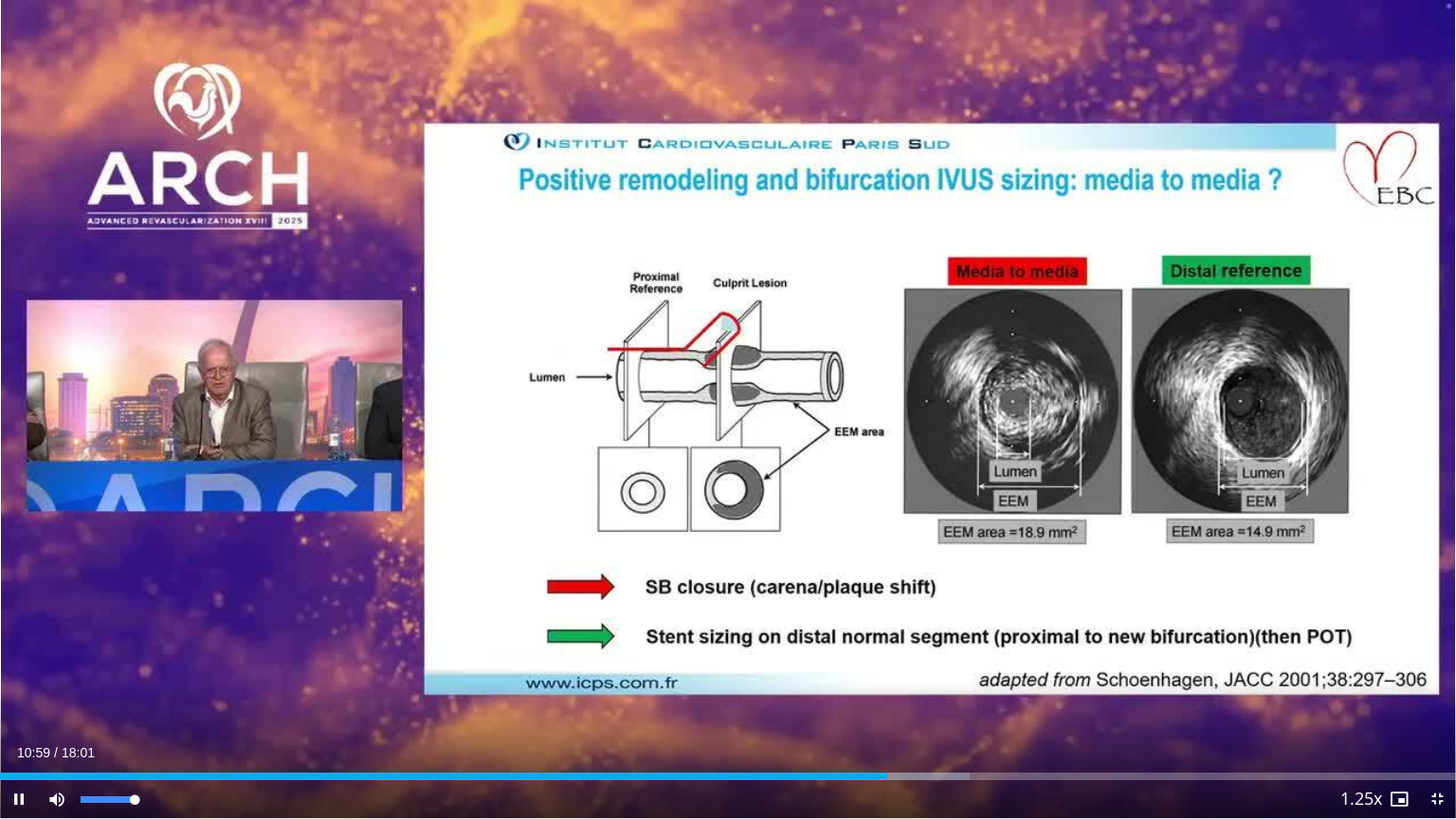 click on "Mute 100%" at bounding box center (104, 799) 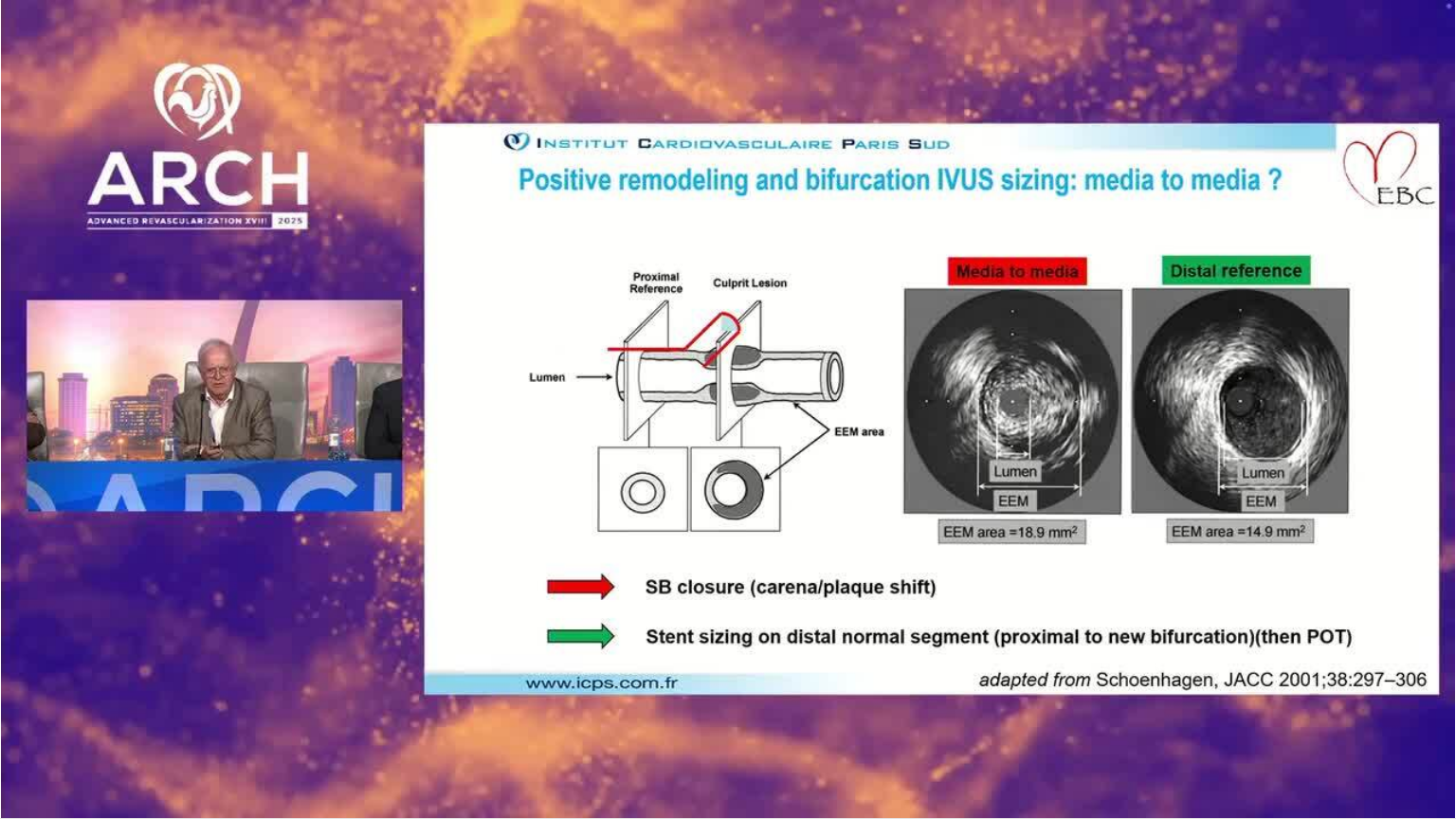 drag, startPoint x: 136, startPoint y: 799, endPoint x: 167, endPoint y: 801, distance: 31.06445 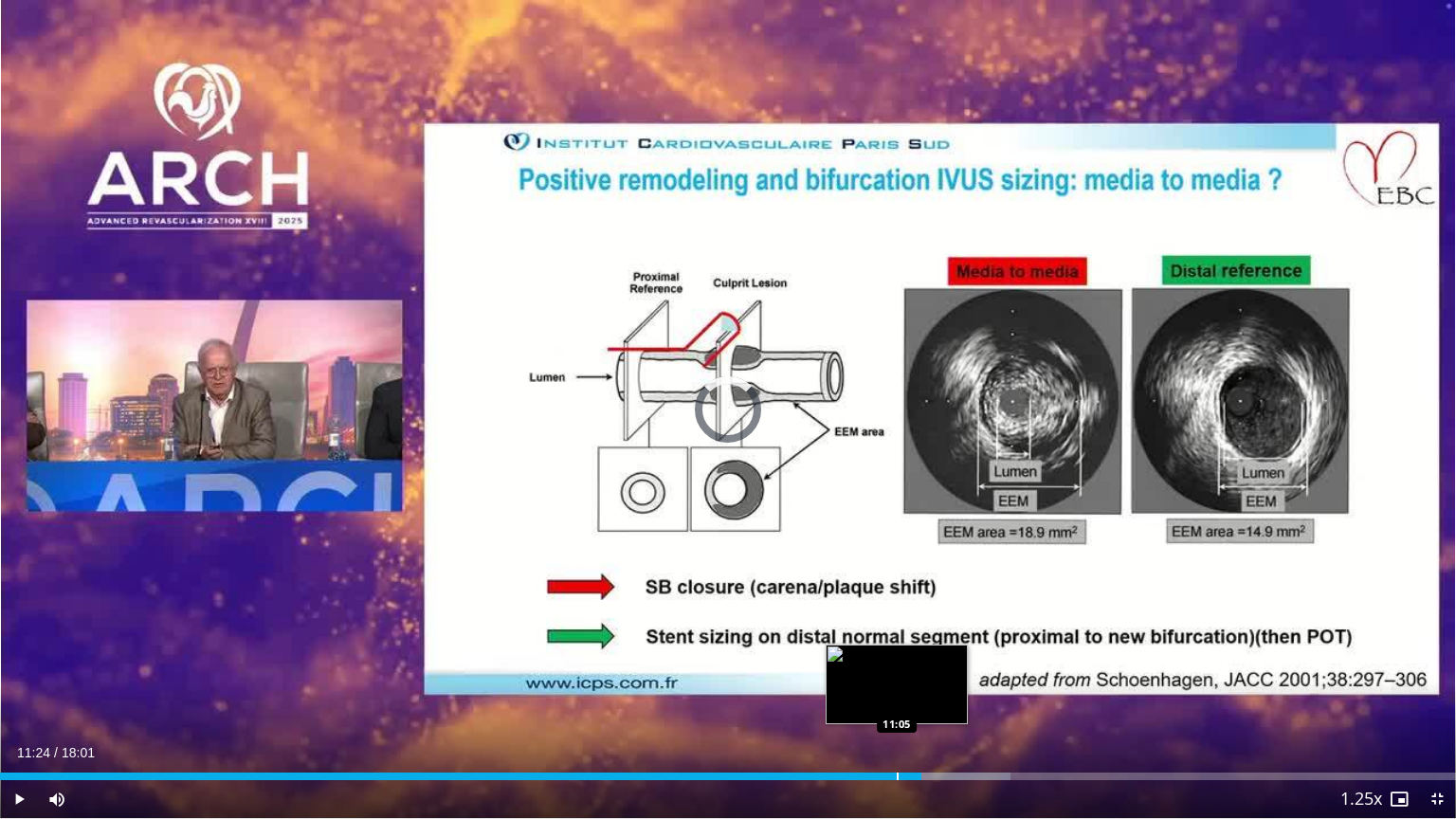 click at bounding box center [898, 776] 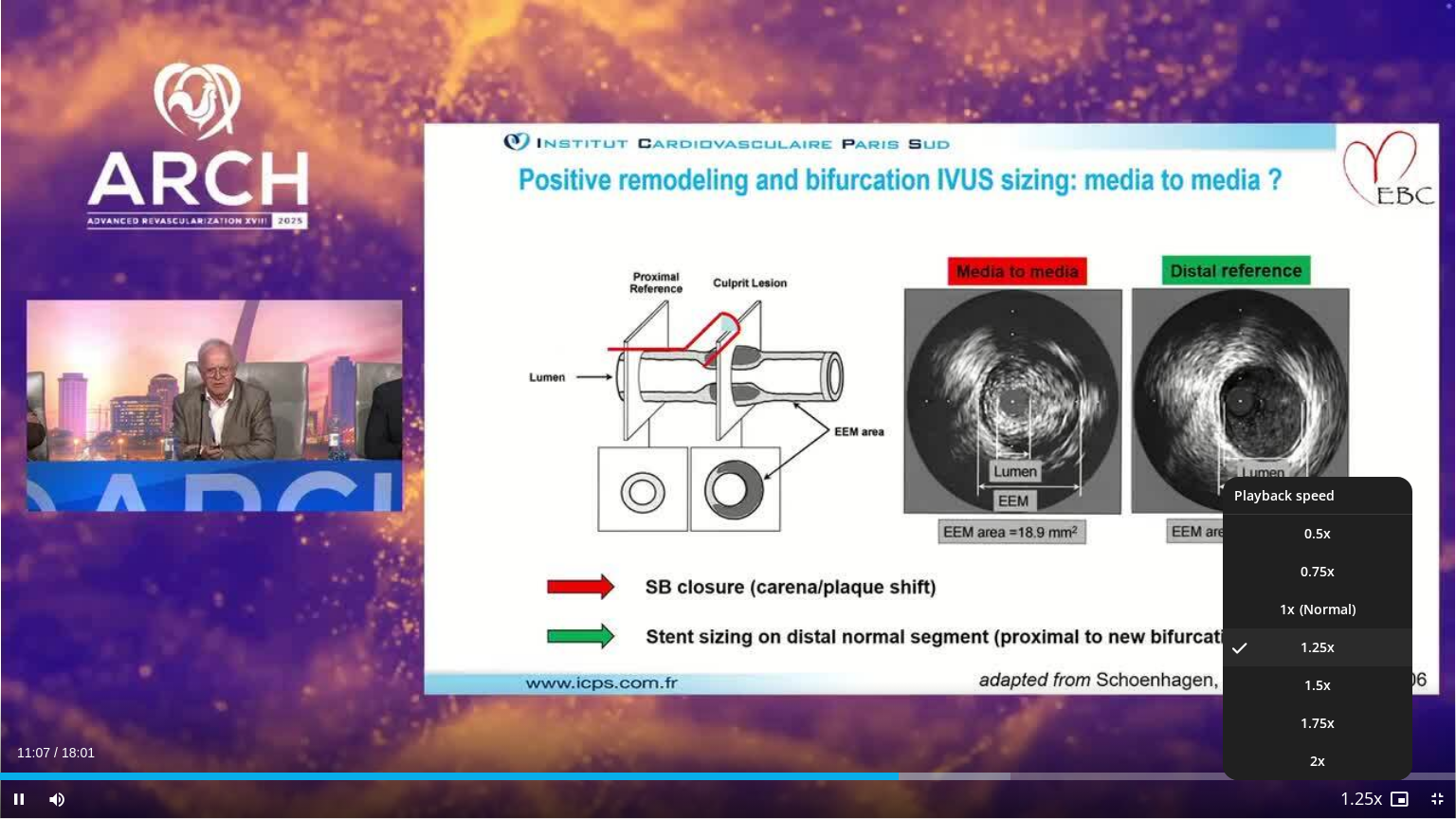 click on "**********" at bounding box center (728, 410) 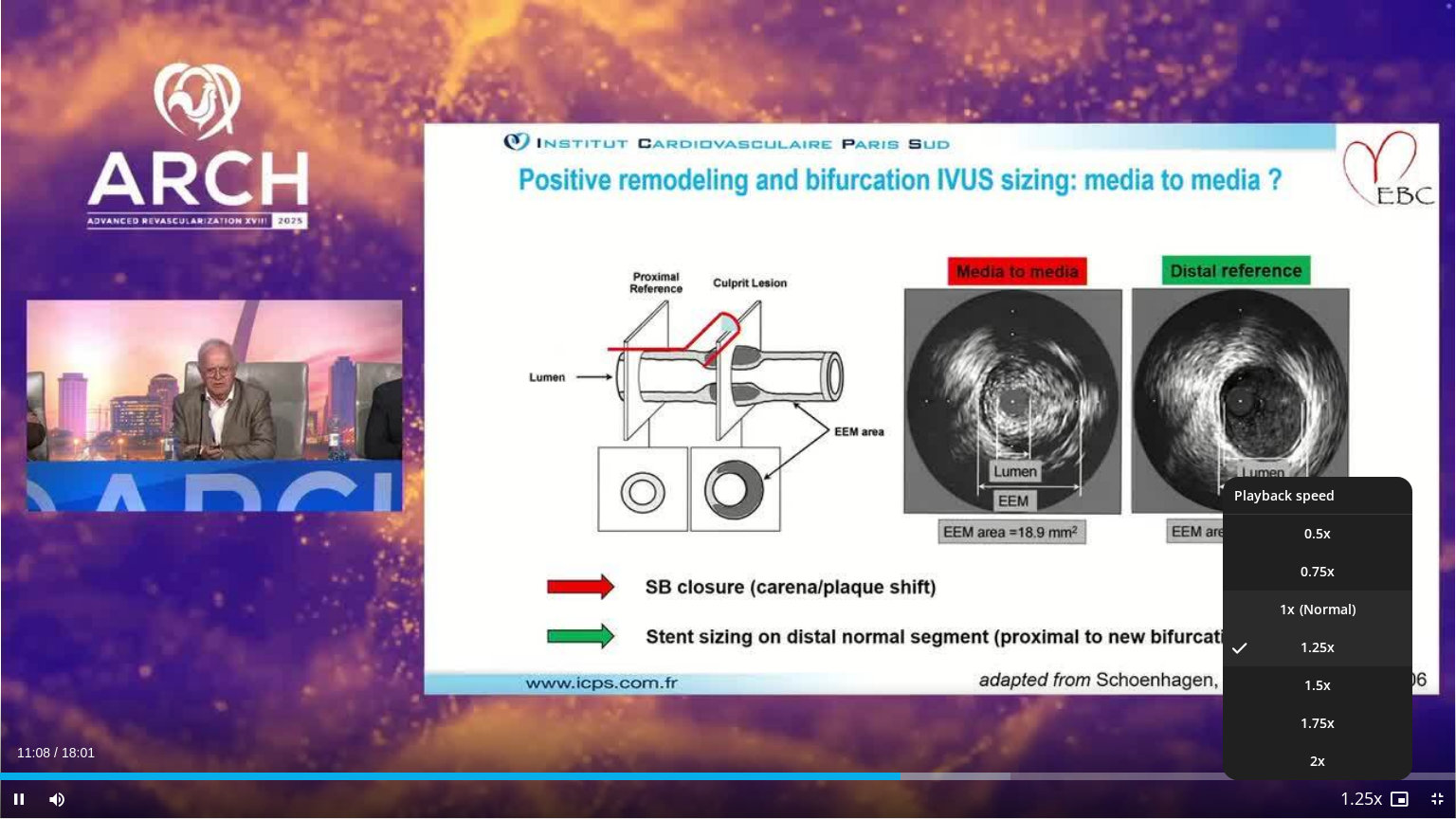 click on "1x" at bounding box center [1318, 610] 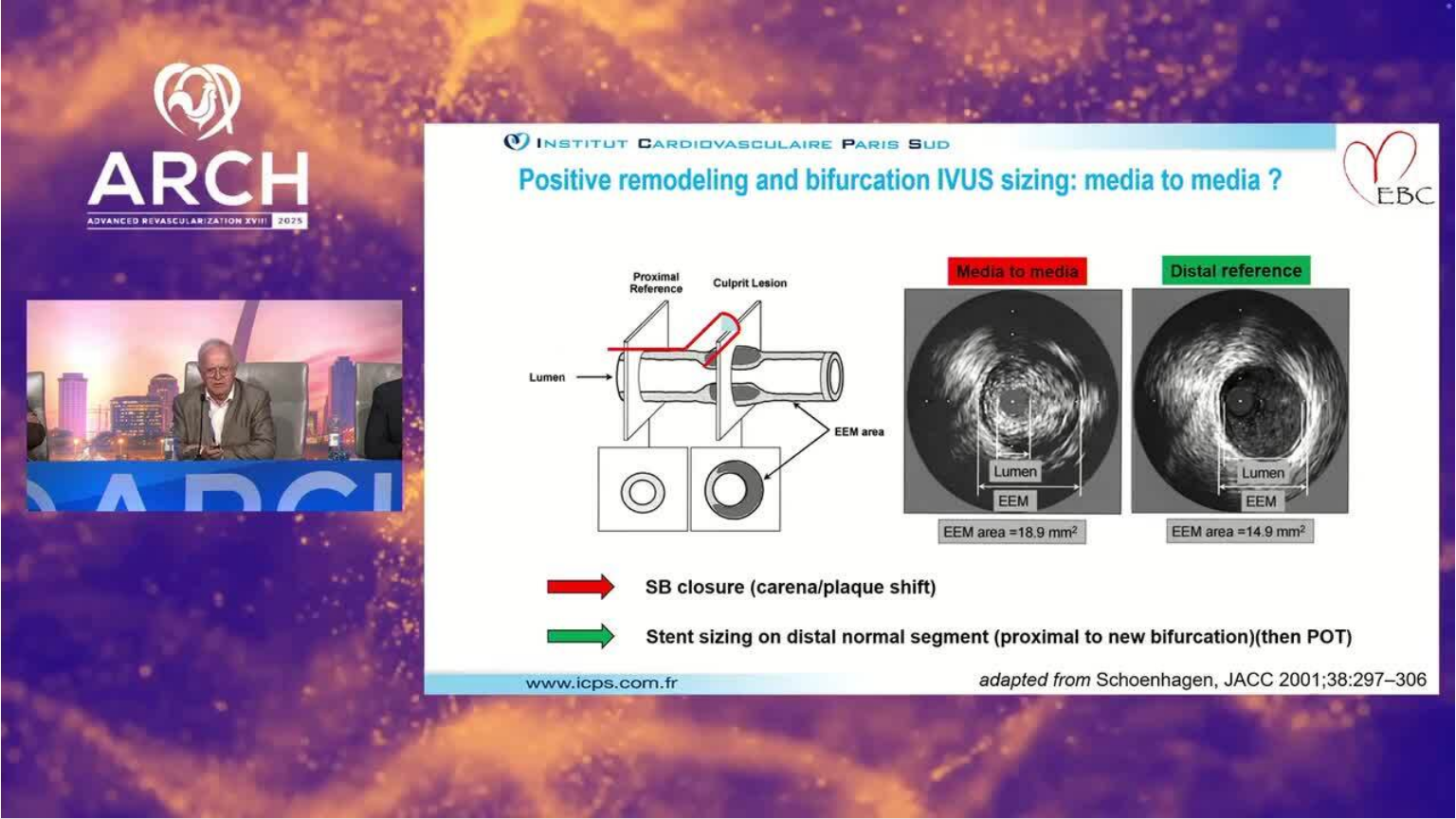 type 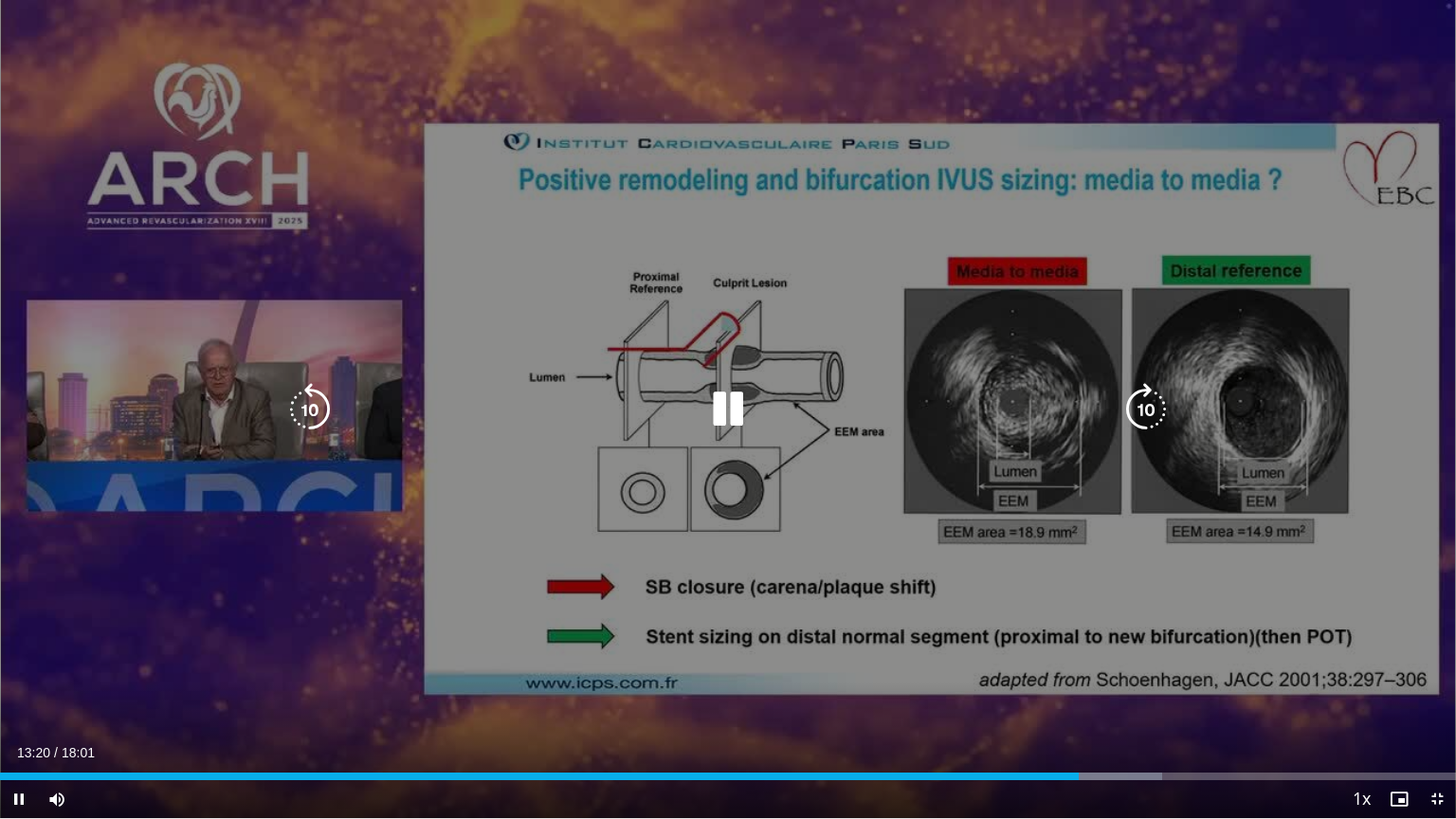 click at bounding box center [728, 410] 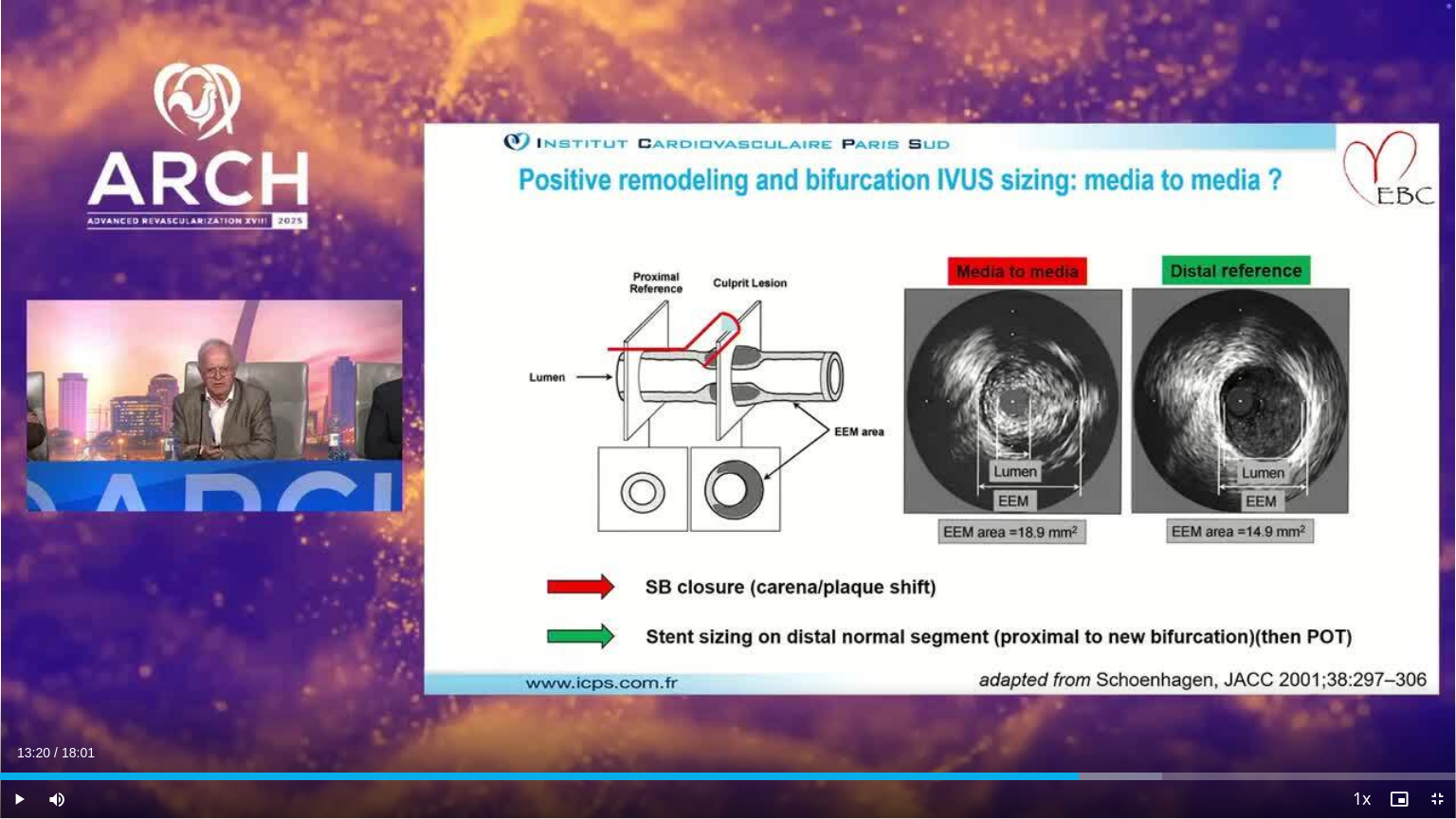 type 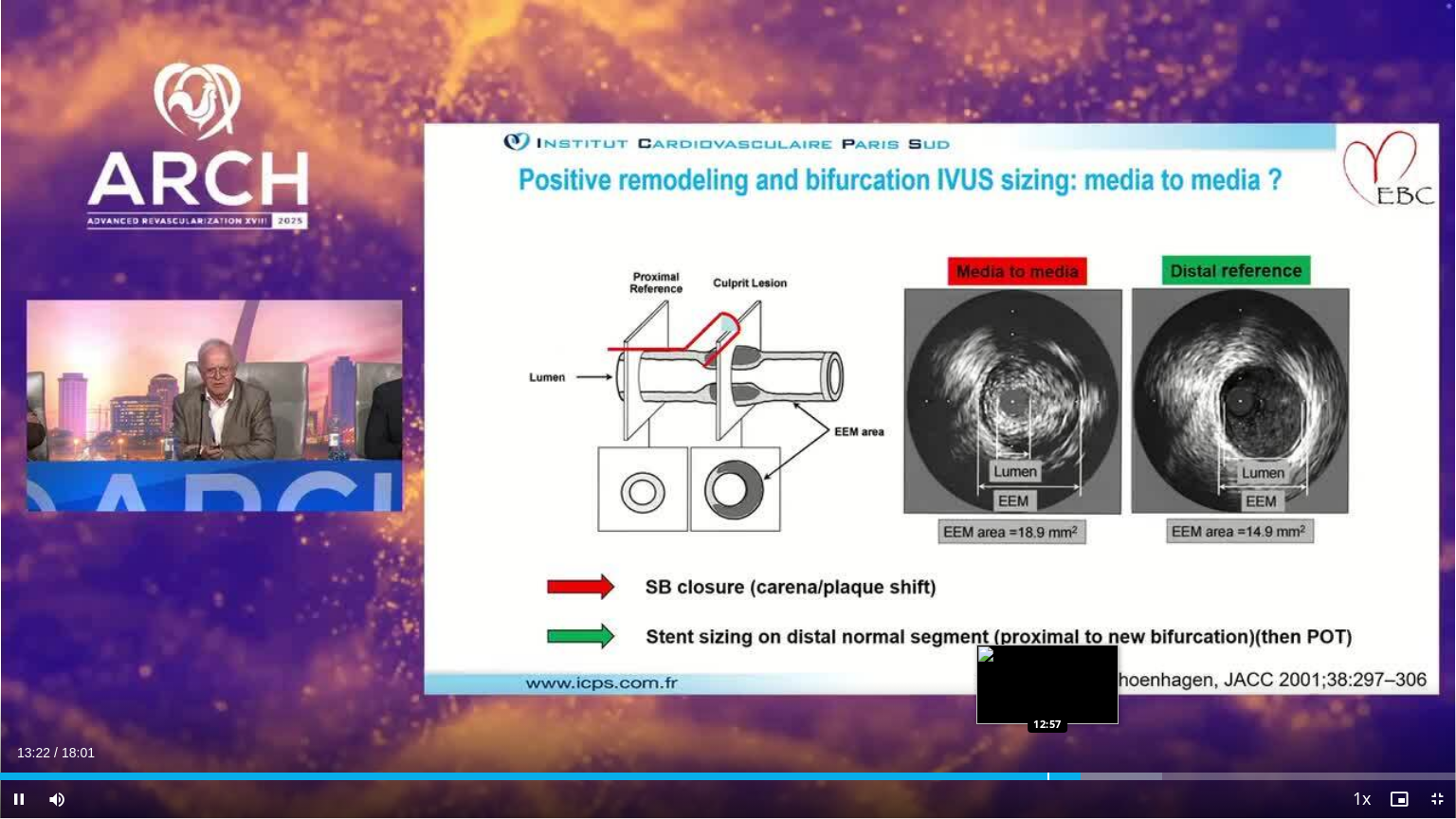 click on "Loaded :  79.83% 13:22 12:57" at bounding box center [728, 771] 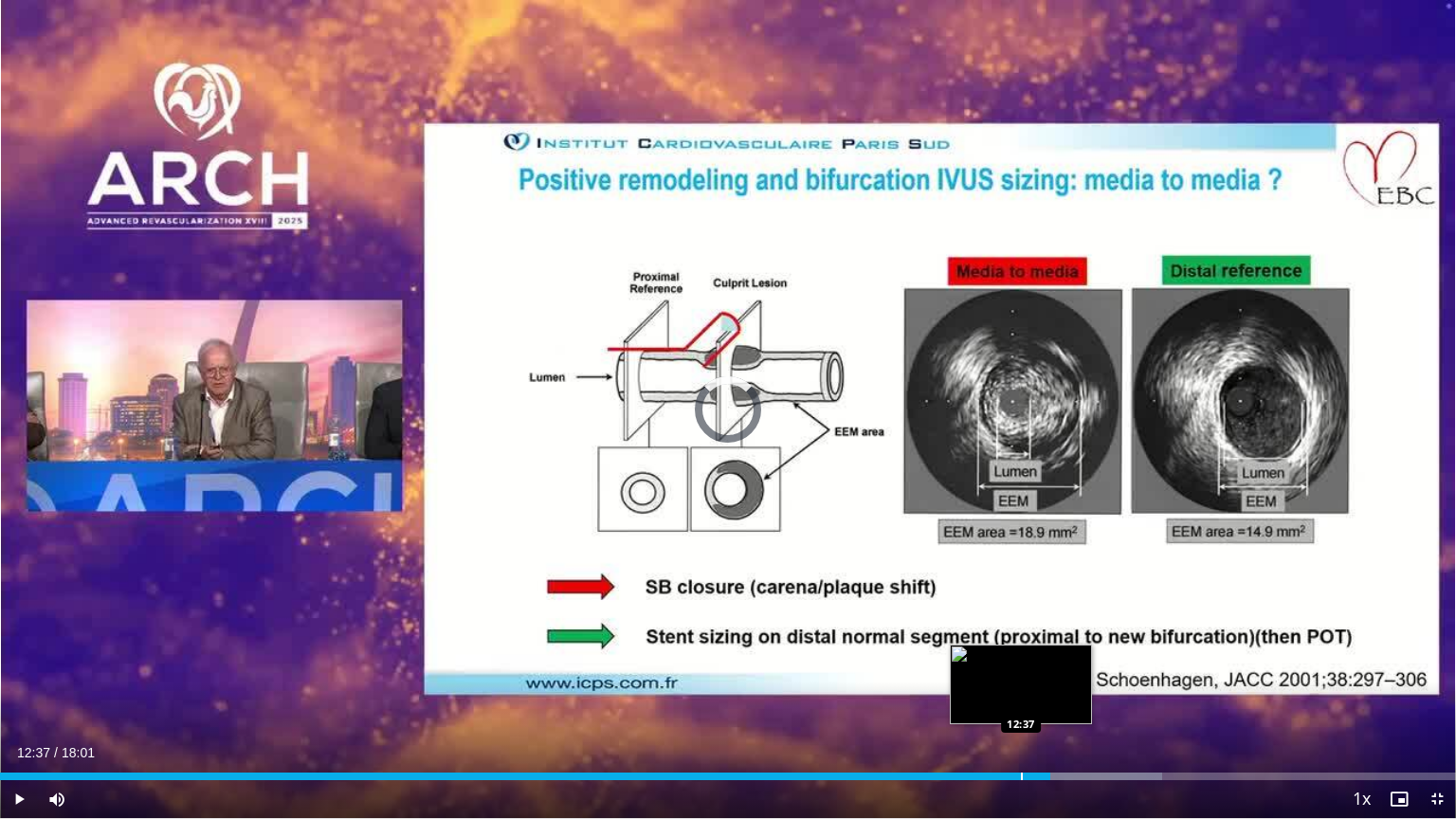 click on "Loaded :  79.83% 12:59 12:37" at bounding box center [728, 776] 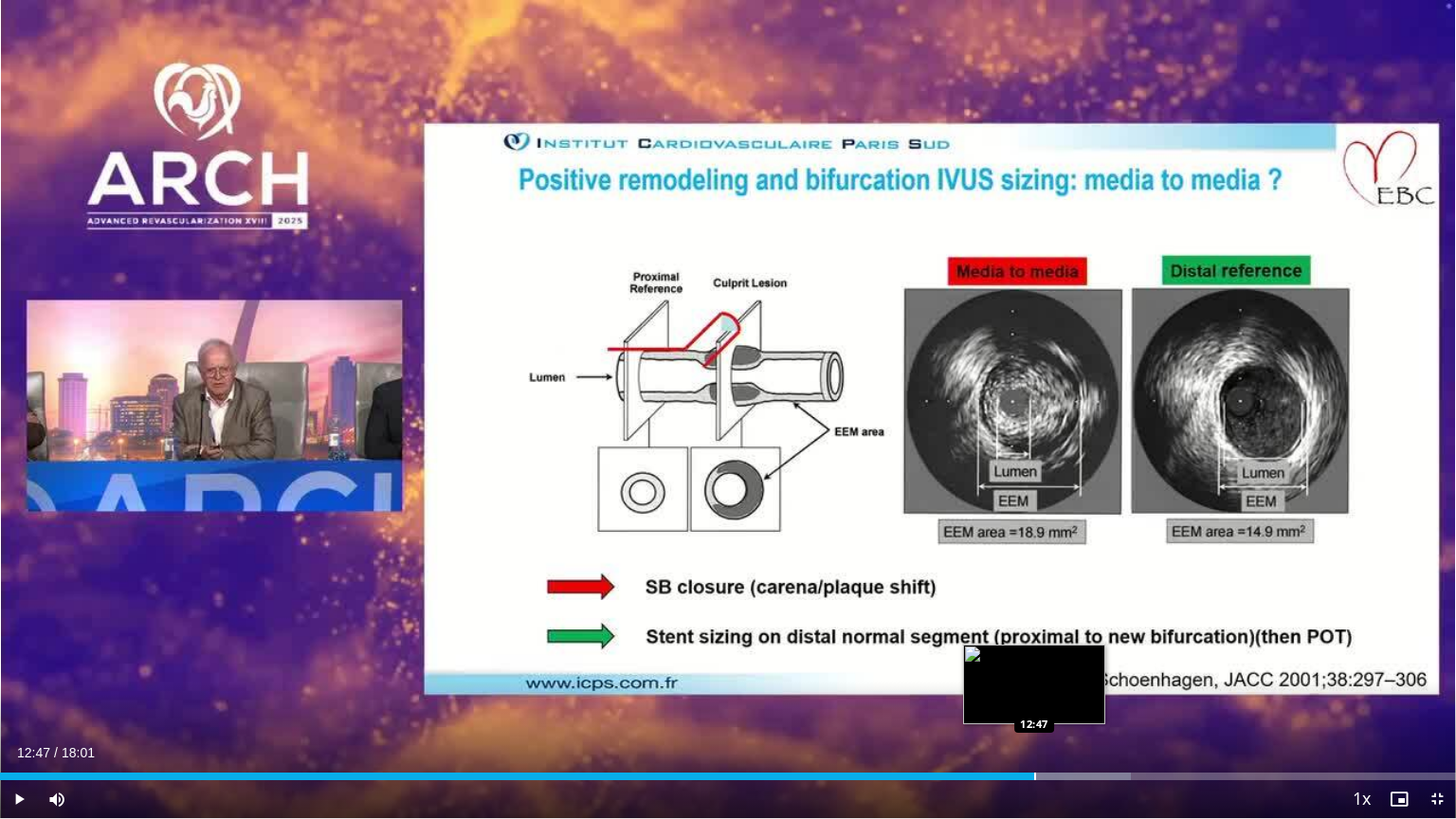 click at bounding box center (1035, 776) 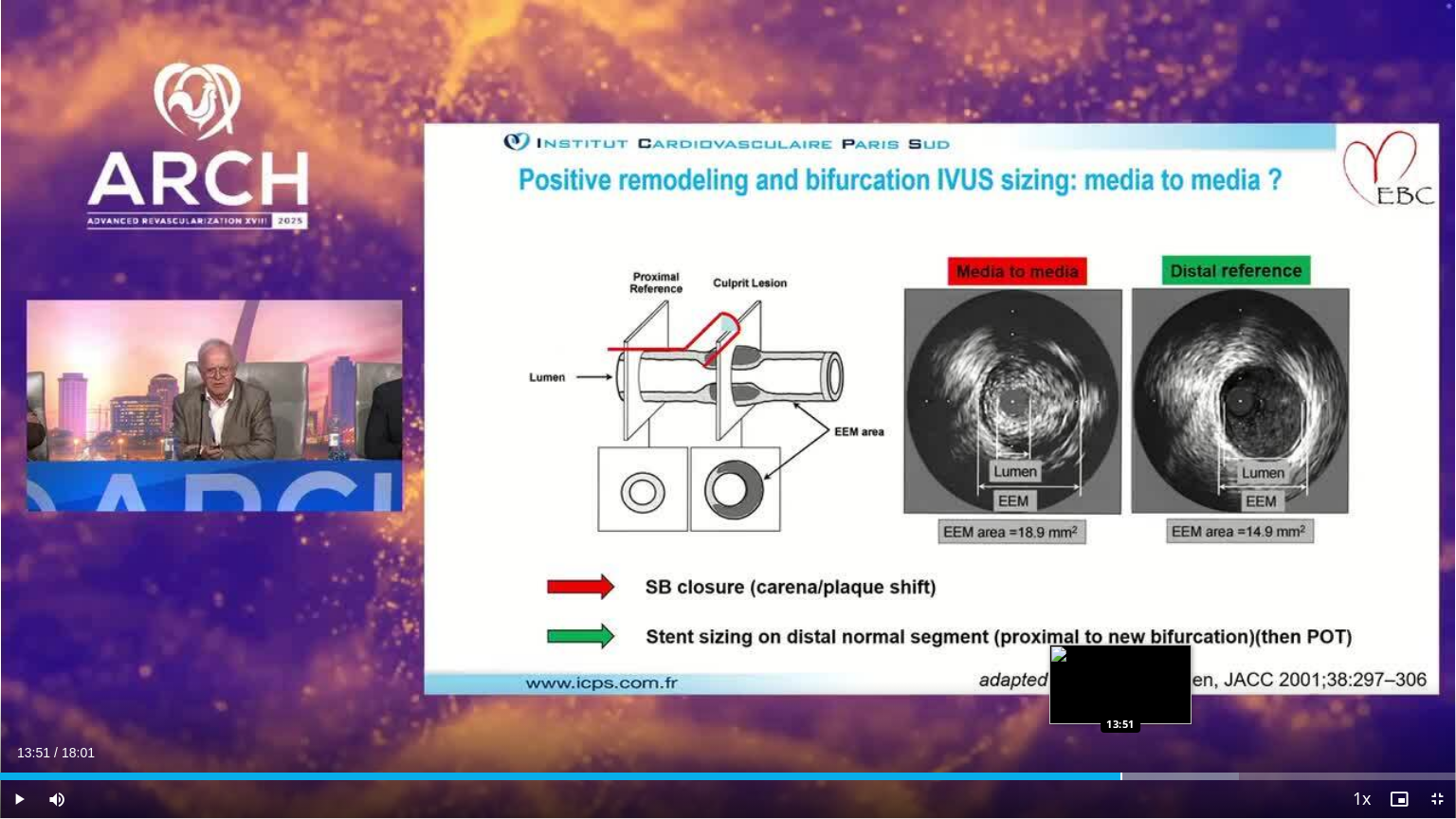 click at bounding box center [1121, 776] 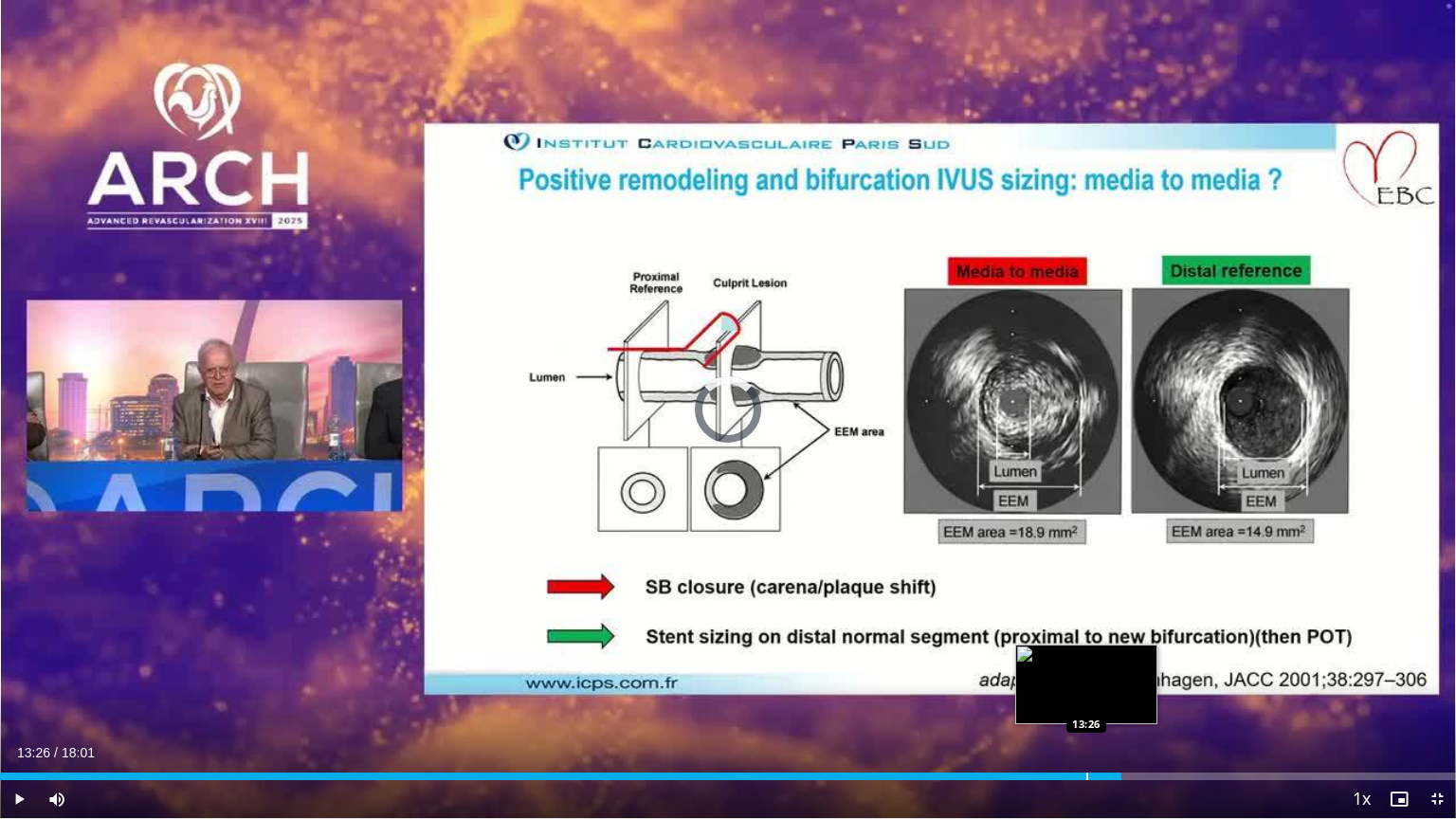 click at bounding box center (1087, 776) 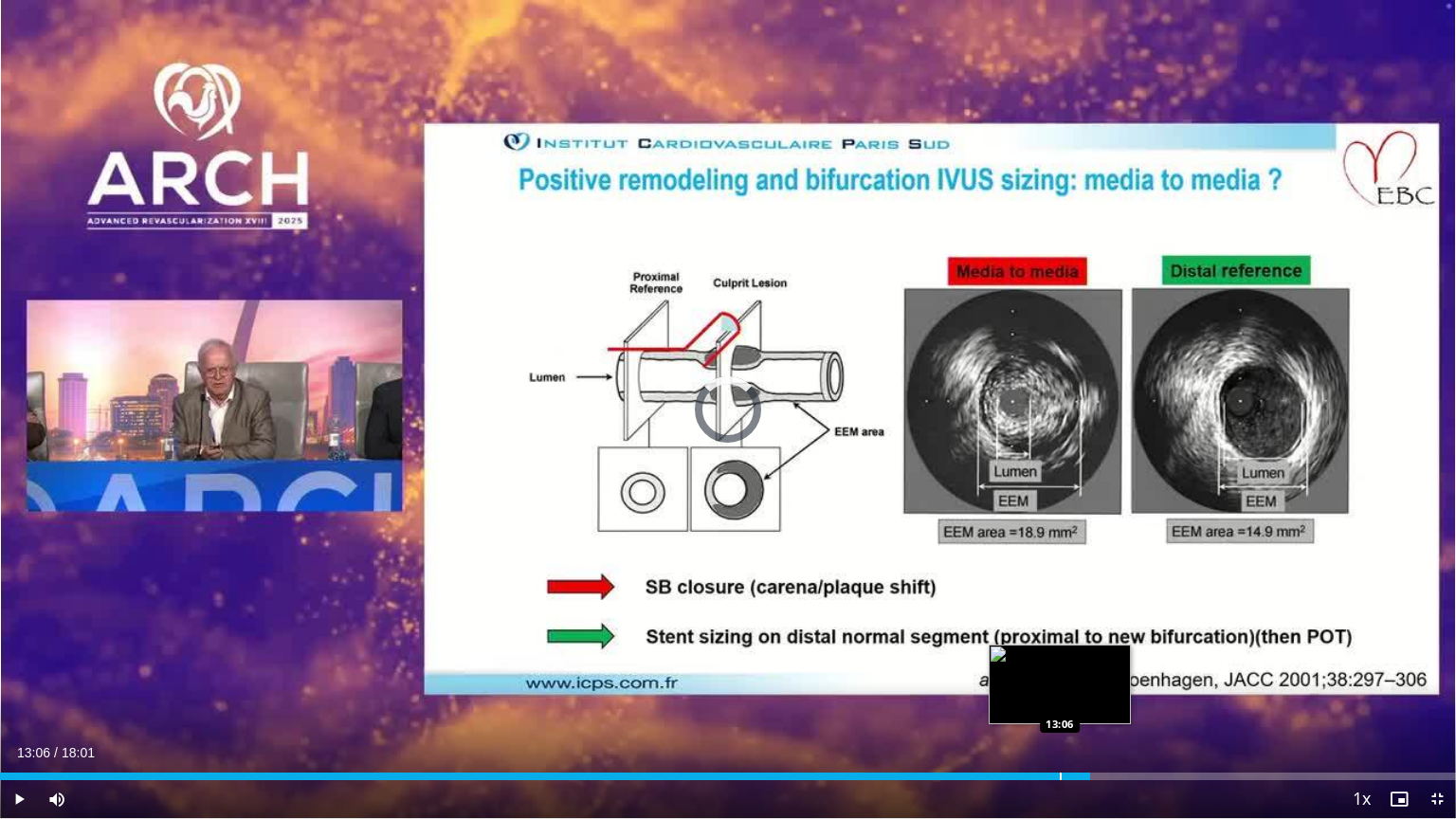 click at bounding box center (1061, 776) 